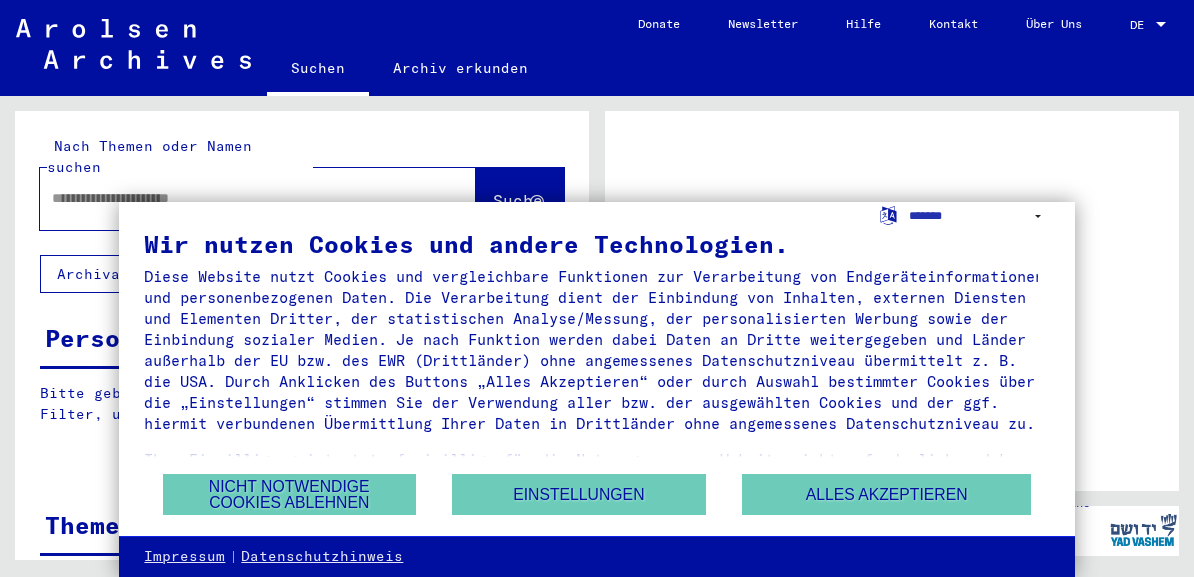 scroll, scrollTop: 0, scrollLeft: 0, axis: both 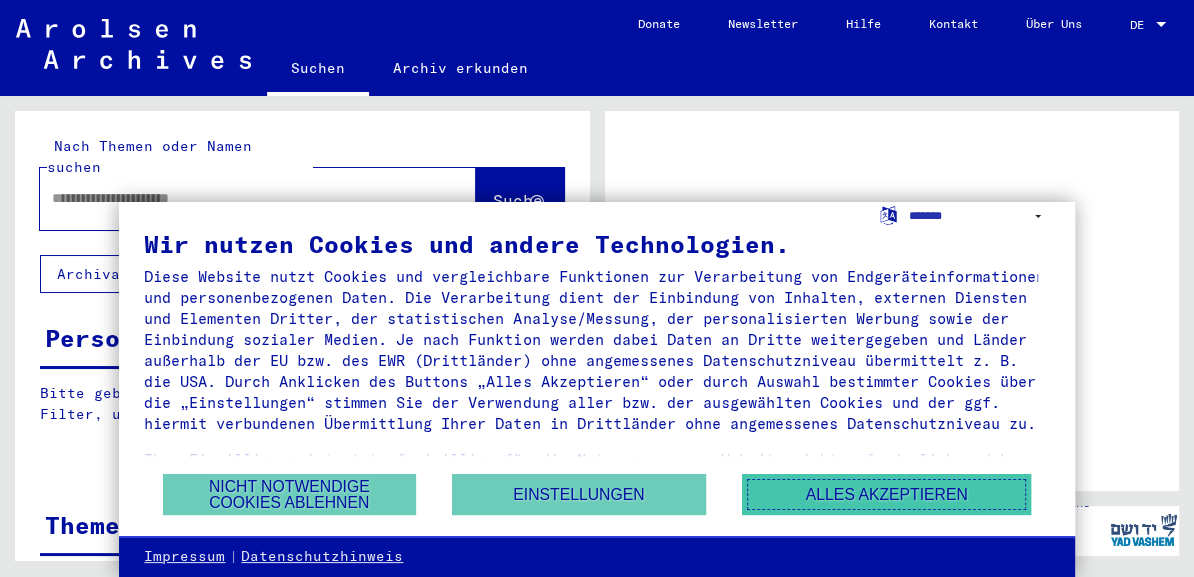 click on "Alles akzeptieren" at bounding box center (887, 494) 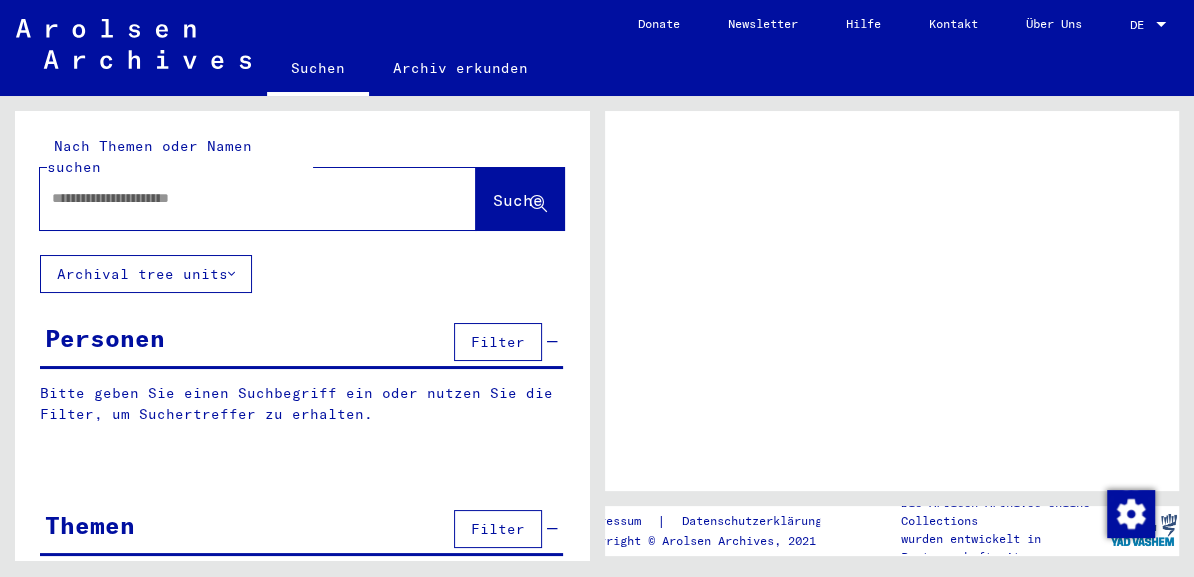 click at bounding box center [240, 198] 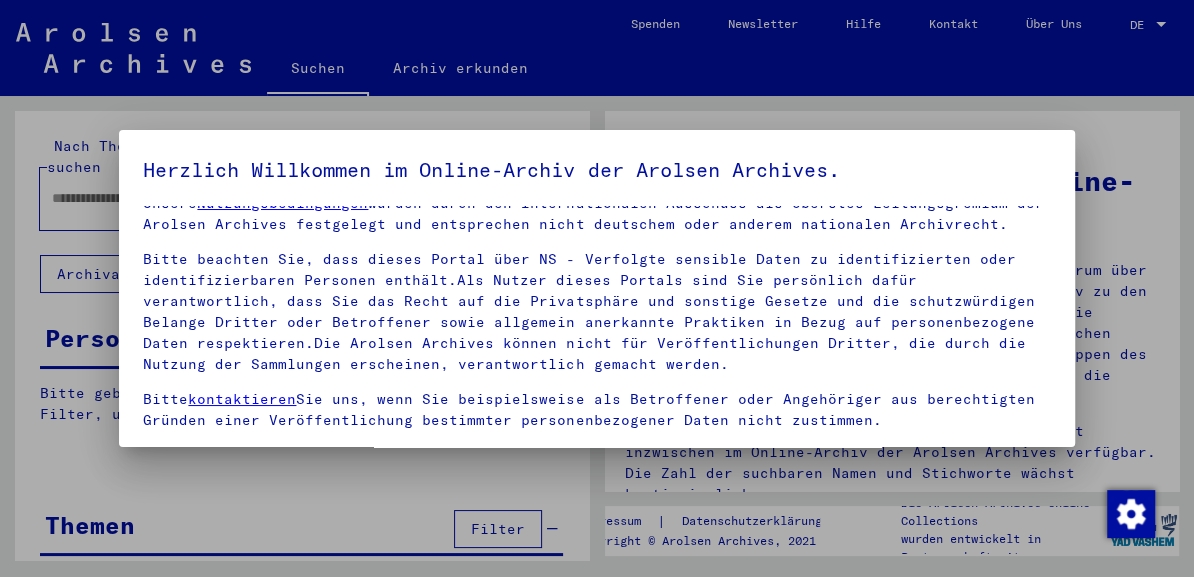 scroll, scrollTop: 41, scrollLeft: 0, axis: vertical 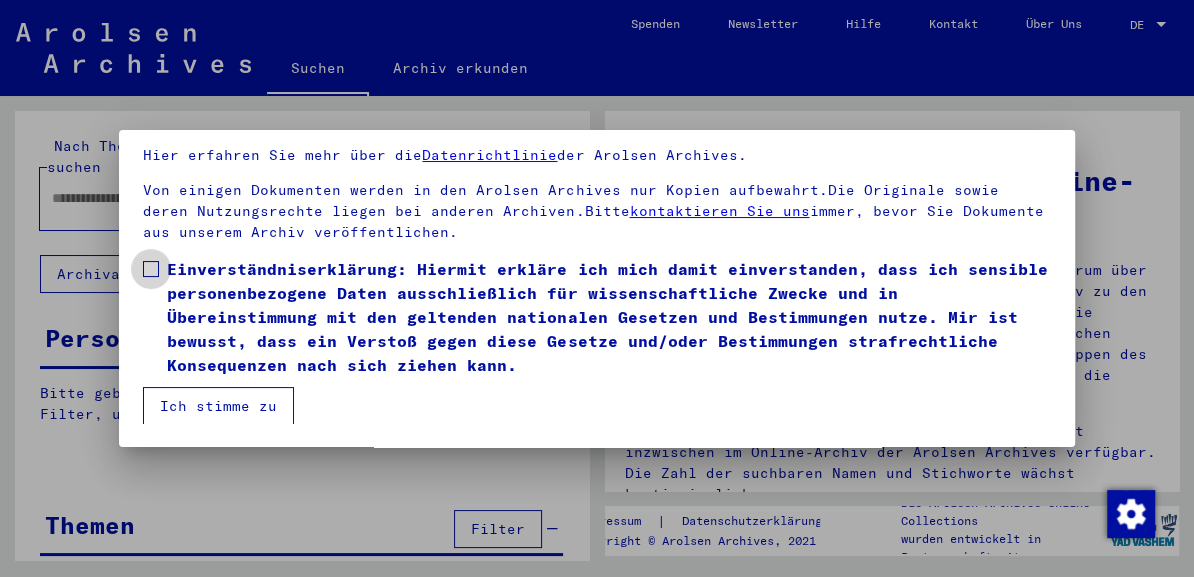 click at bounding box center (151, 269) 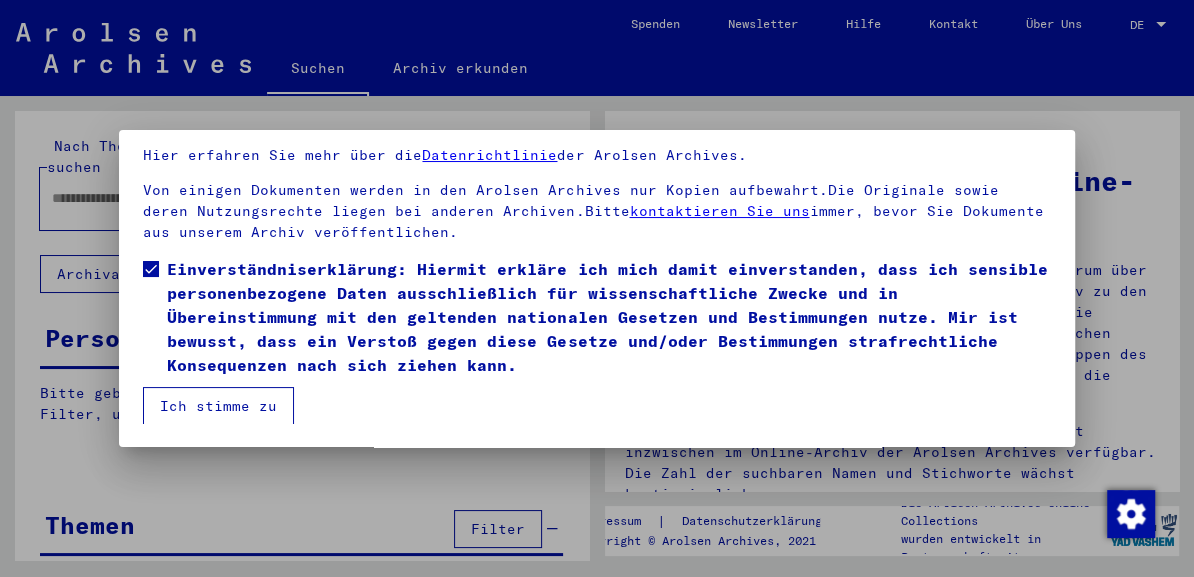click on "Ich stimme zu" at bounding box center (218, 406) 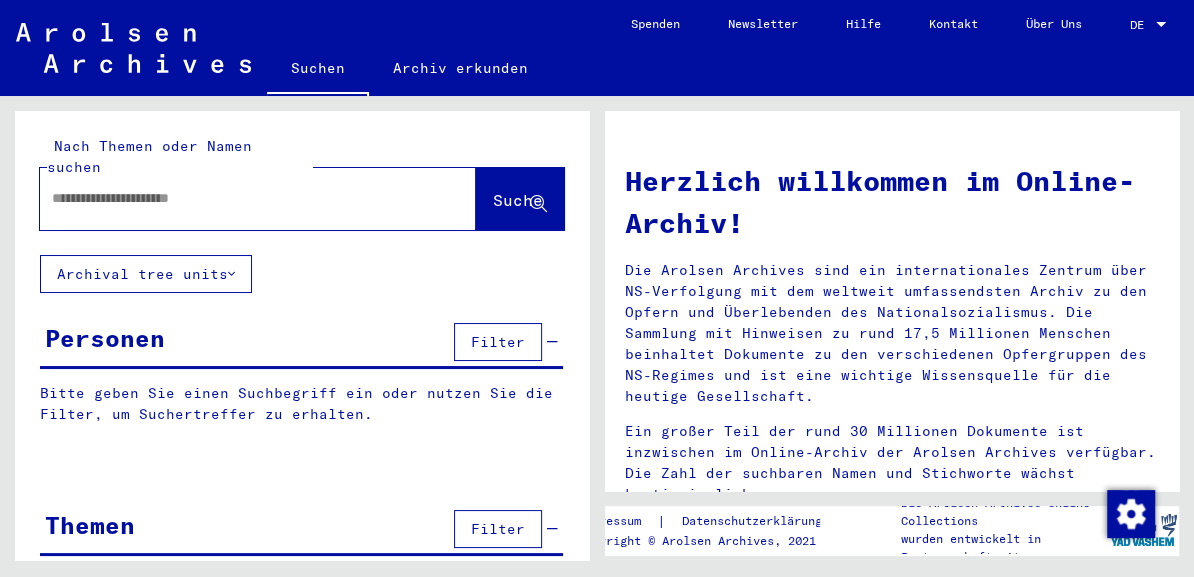 drag, startPoint x: 1185, startPoint y: 177, endPoint x: 1184, endPoint y: 215, distance: 38.013157 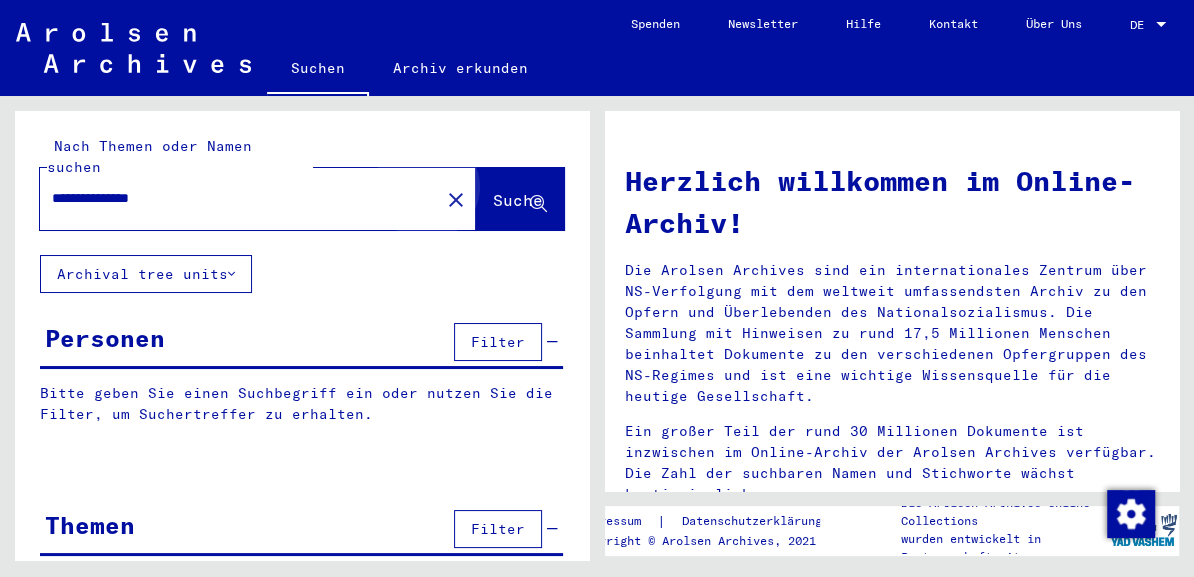 click on "Suche" 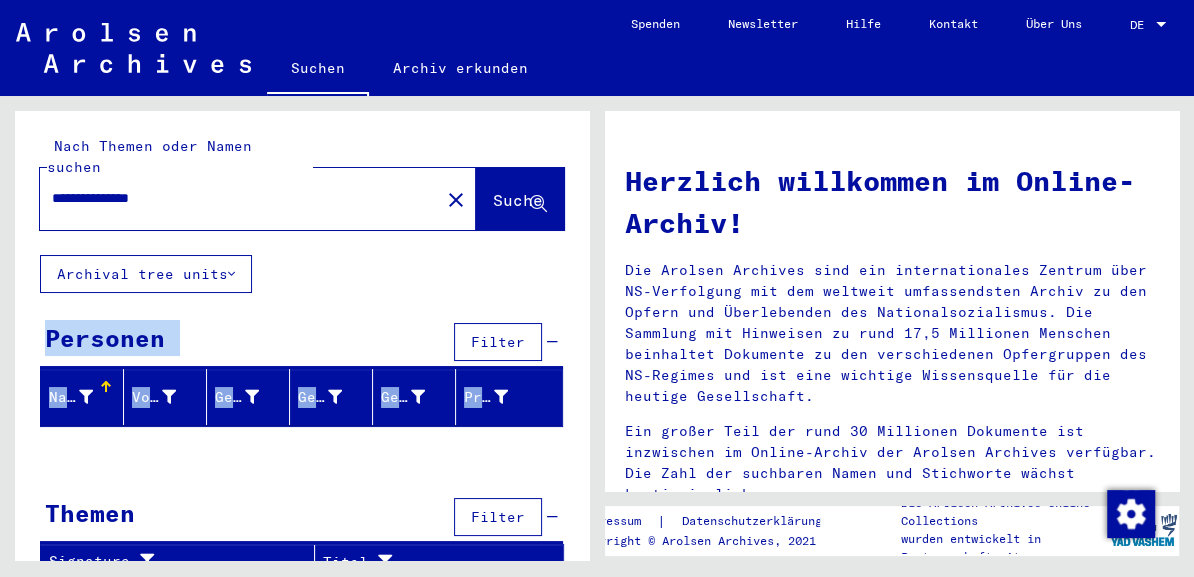 drag, startPoint x: 593, startPoint y: 272, endPoint x: 586, endPoint y: 347, distance: 75.32596 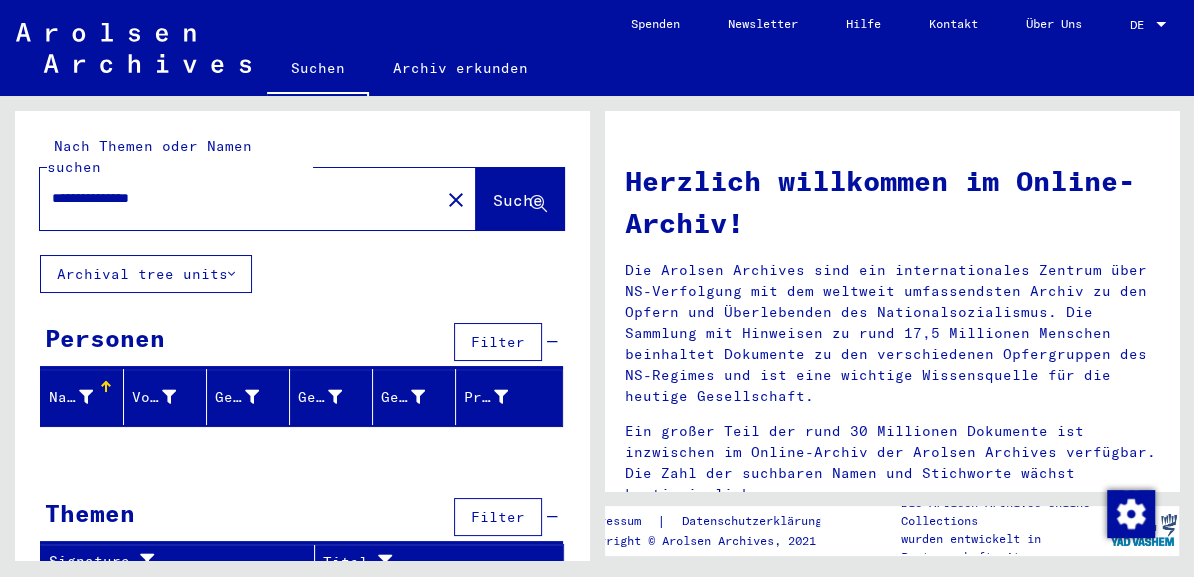 drag, startPoint x: 586, startPoint y: 347, endPoint x: 391, endPoint y: 453, distance: 221.9482 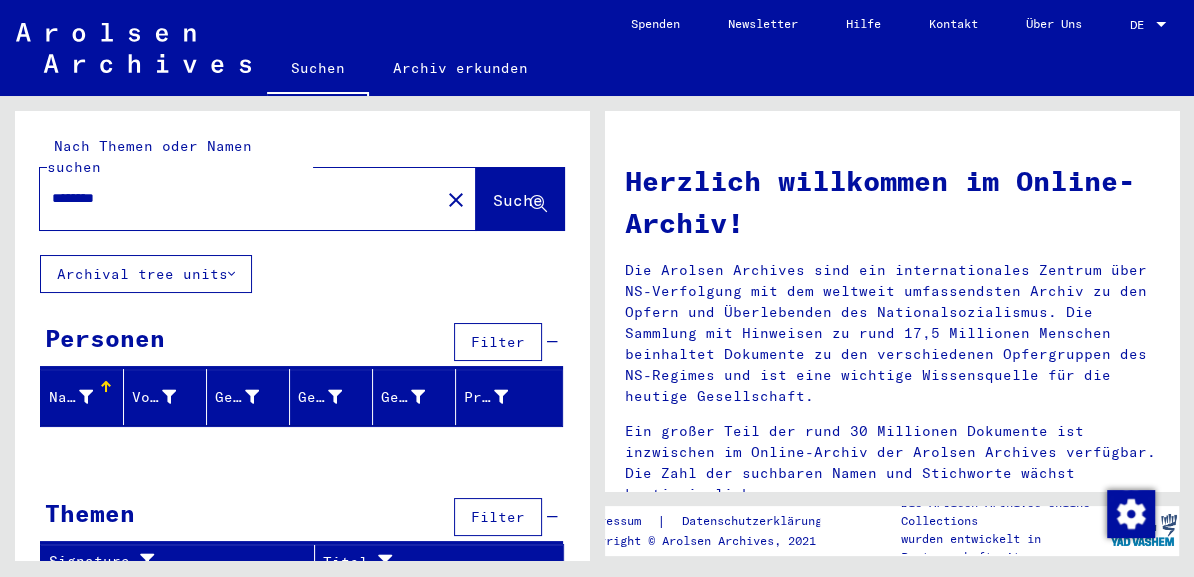 type on "********" 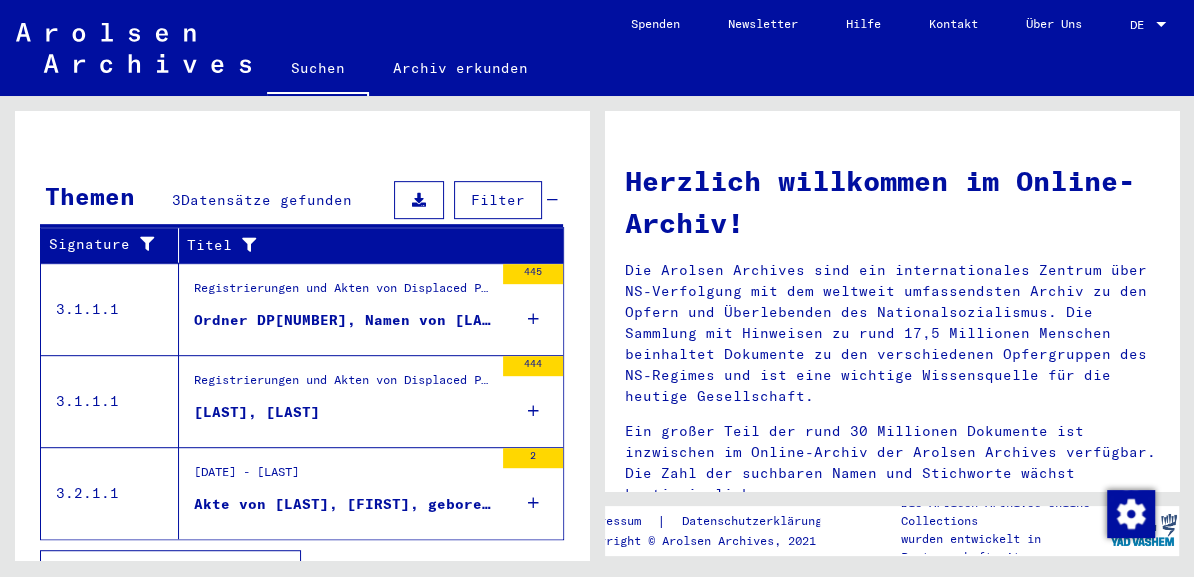 scroll, scrollTop: 628, scrollLeft: 0, axis: vertical 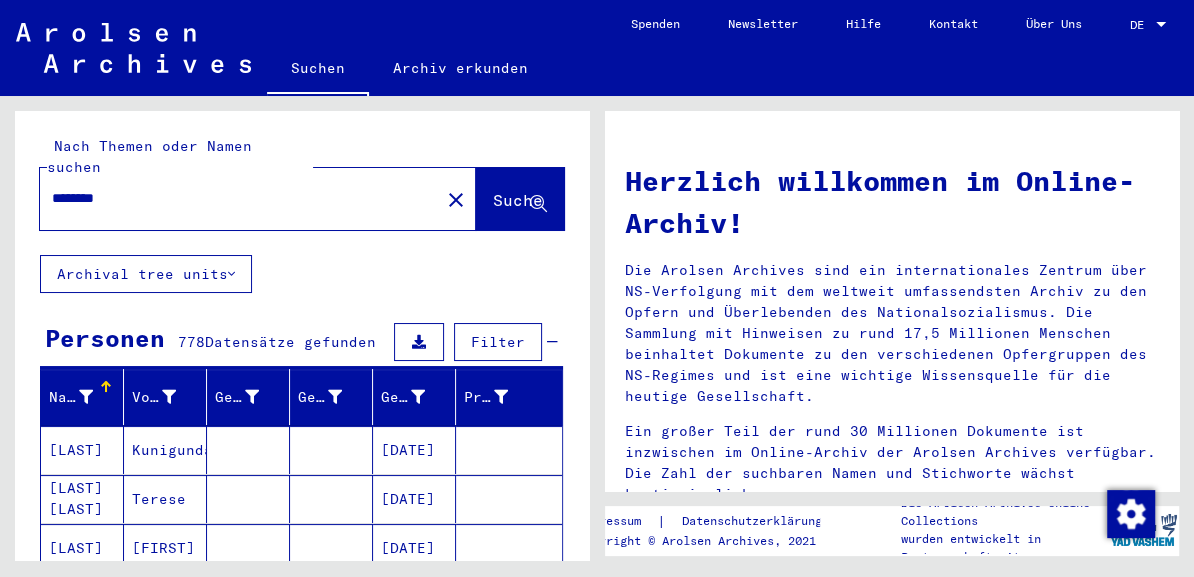 drag, startPoint x: 163, startPoint y: 194, endPoint x: 34, endPoint y: 179, distance: 129.86917 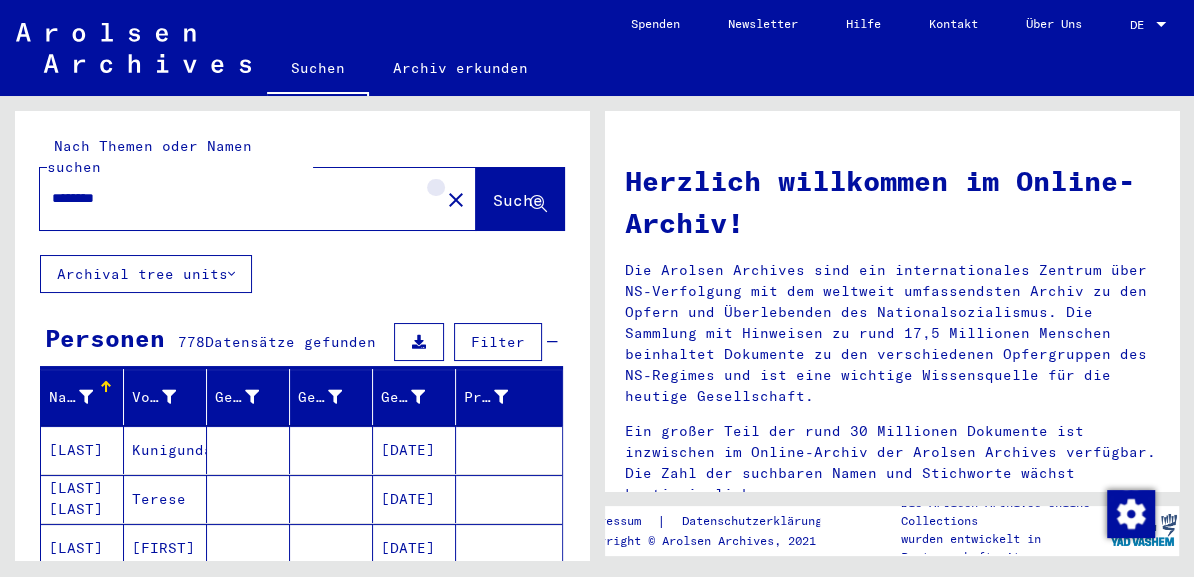 click on "close" 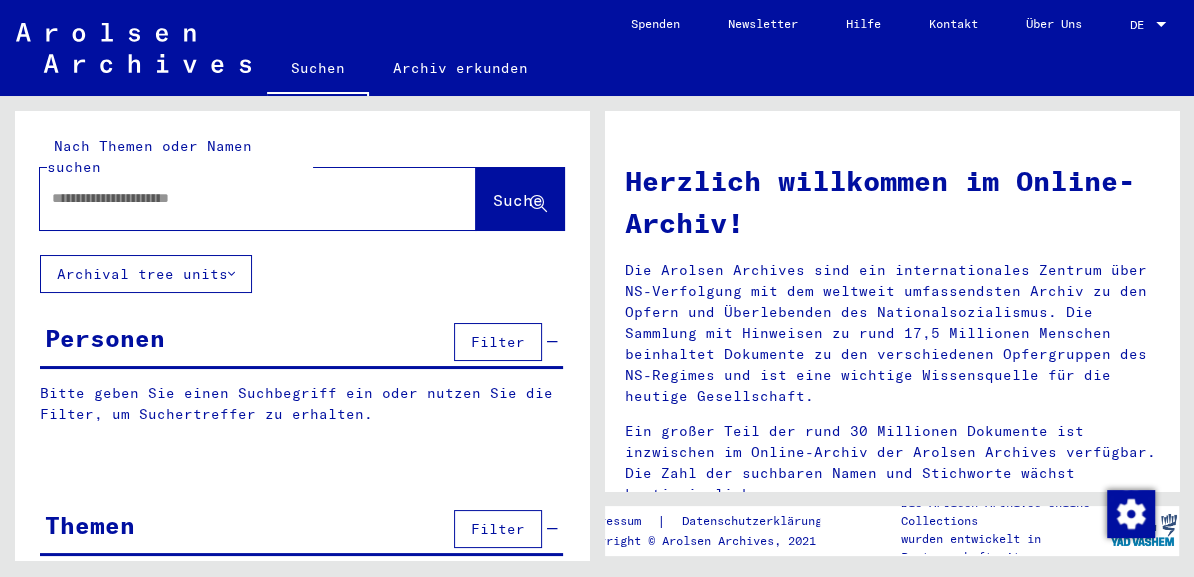 click at bounding box center [234, 198] 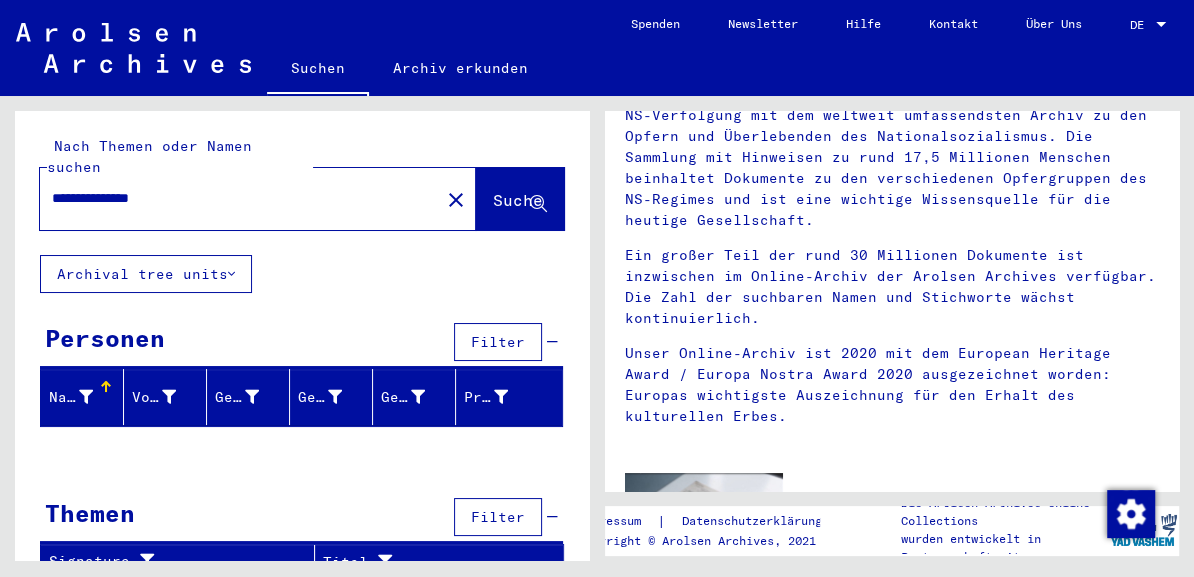 scroll, scrollTop: 106, scrollLeft: 0, axis: vertical 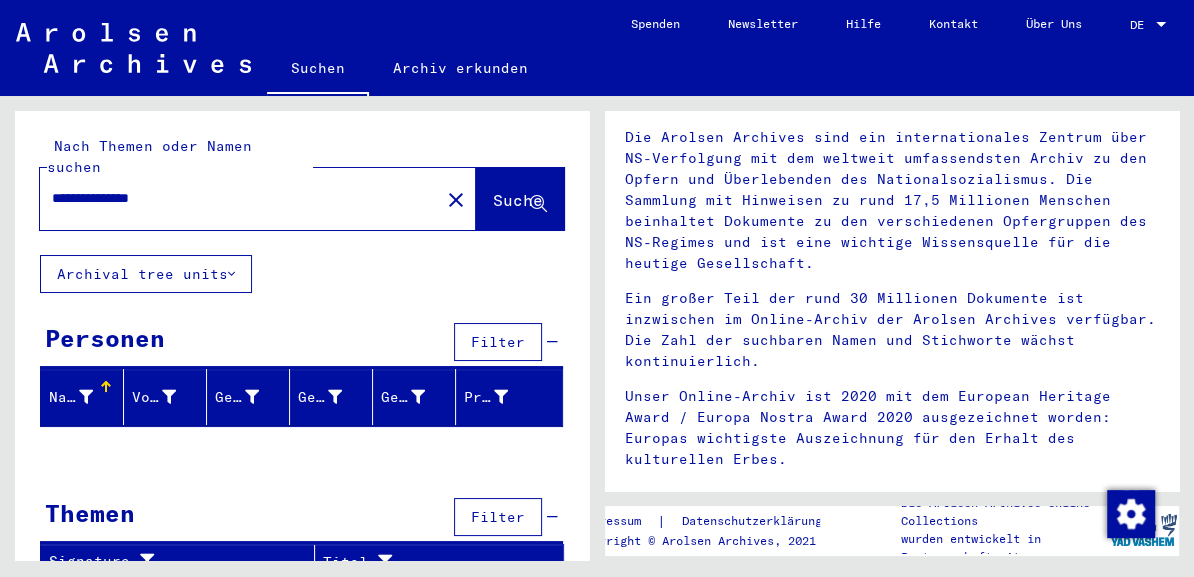 drag, startPoint x: 114, startPoint y: 175, endPoint x: 7, endPoint y: 179, distance: 107.07474 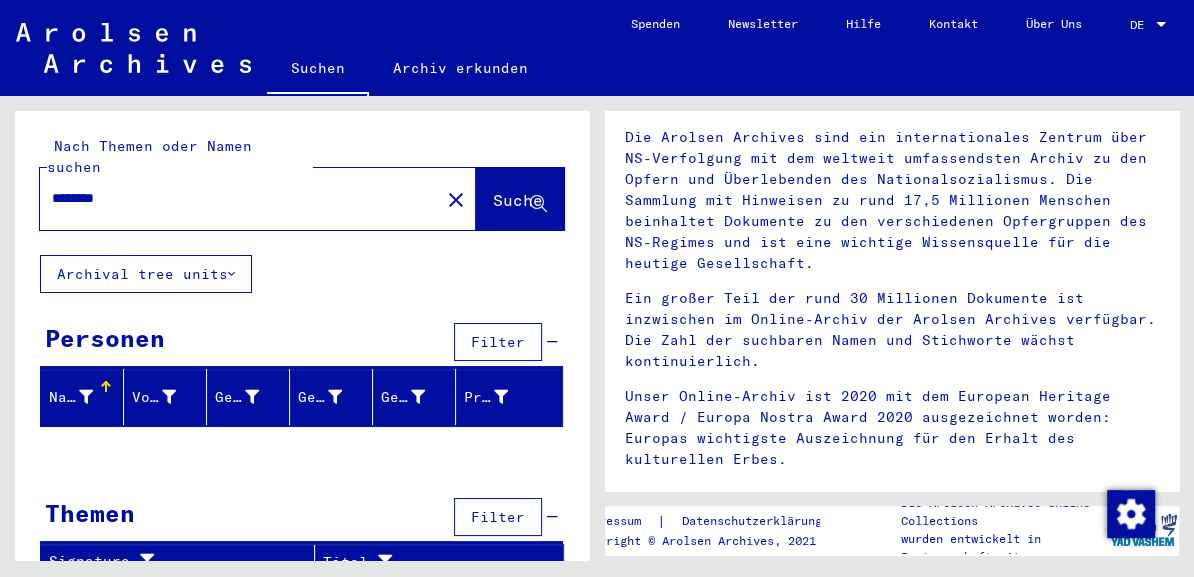 type on "********" 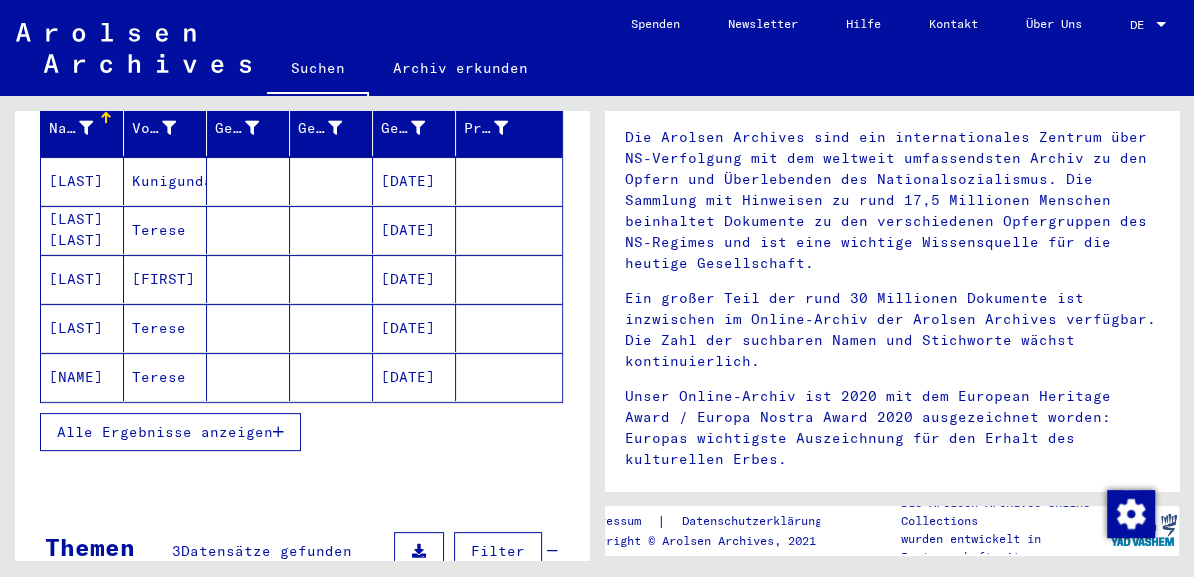 scroll, scrollTop: 270, scrollLeft: 0, axis: vertical 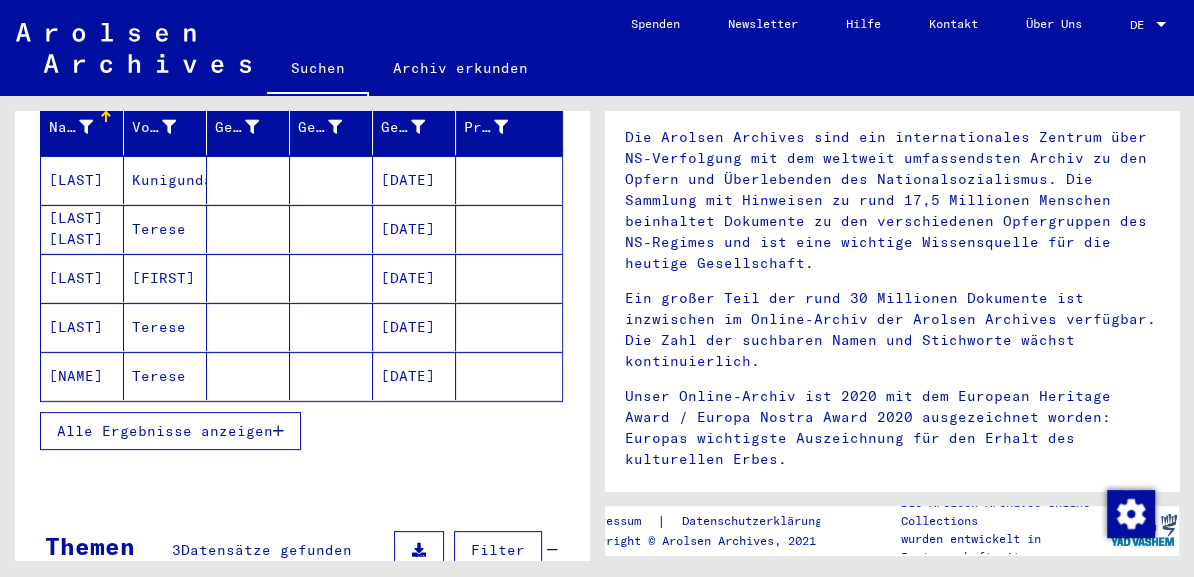 click on "Alle Ergebnisse anzeigen" at bounding box center [170, 431] 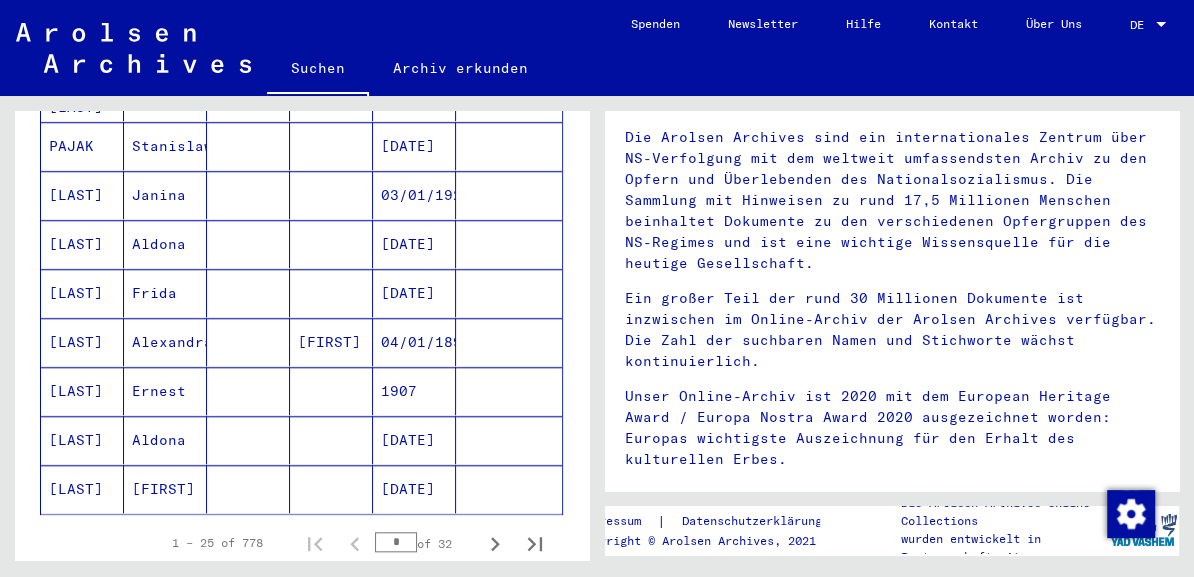 scroll, scrollTop: 1161, scrollLeft: 0, axis: vertical 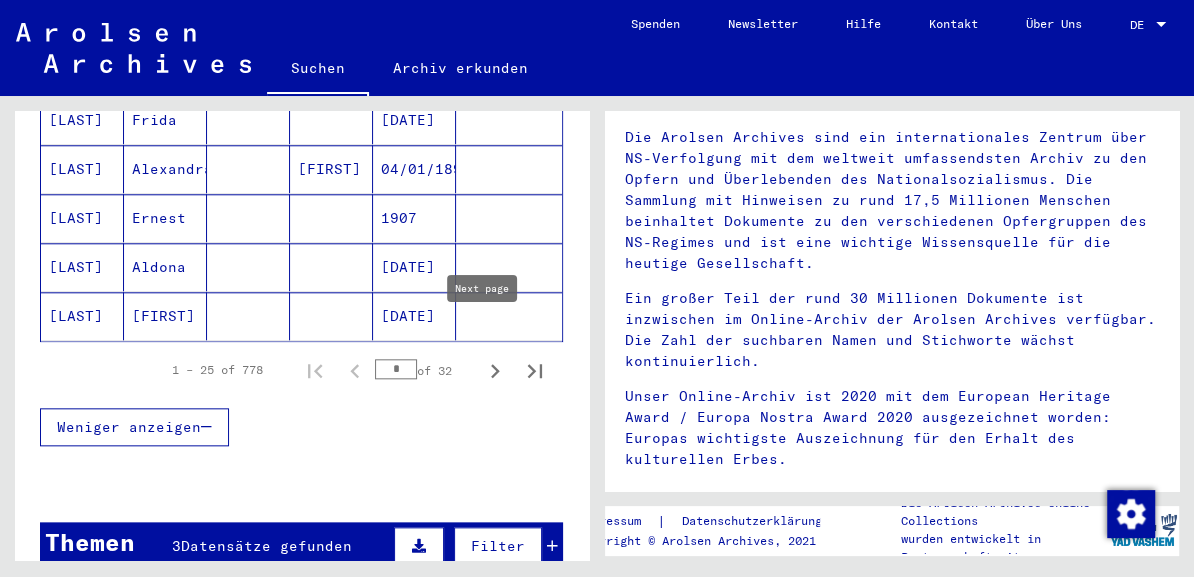 click 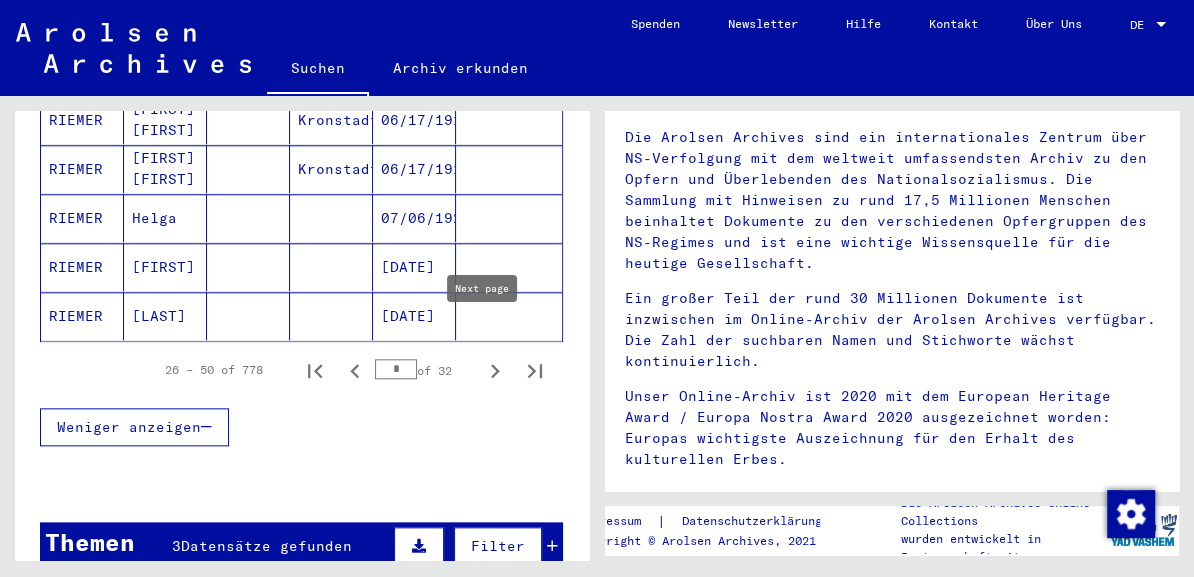 click 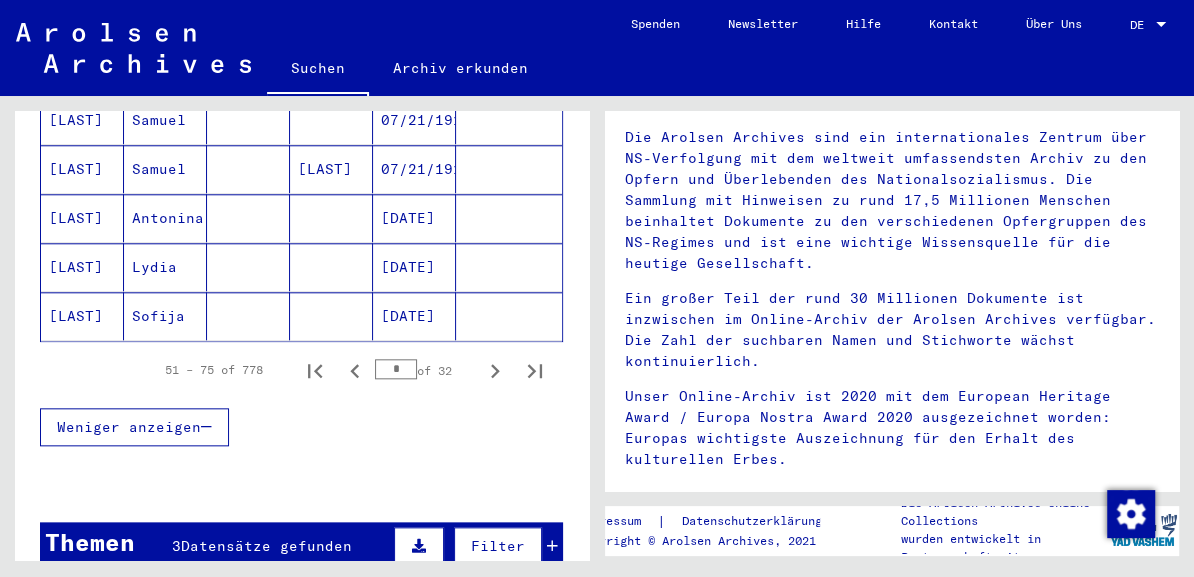 click 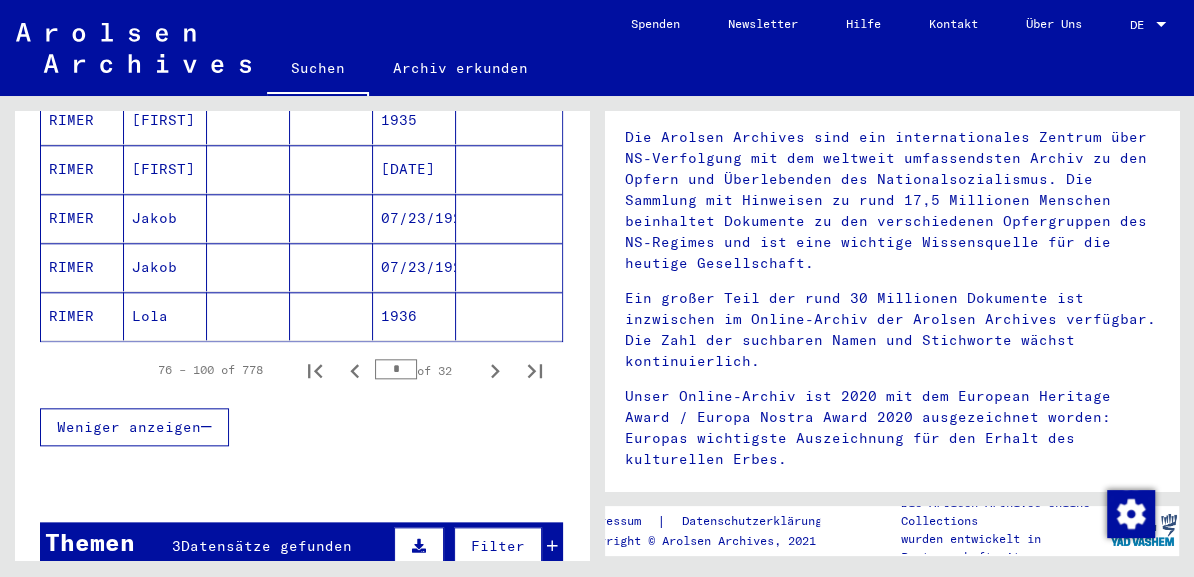 click 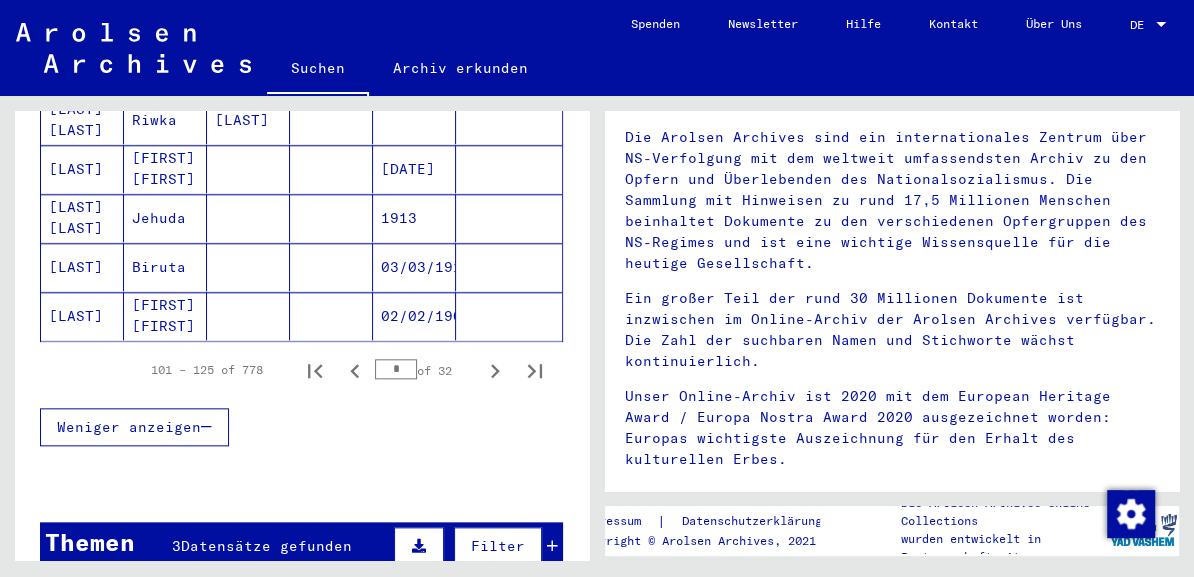 click 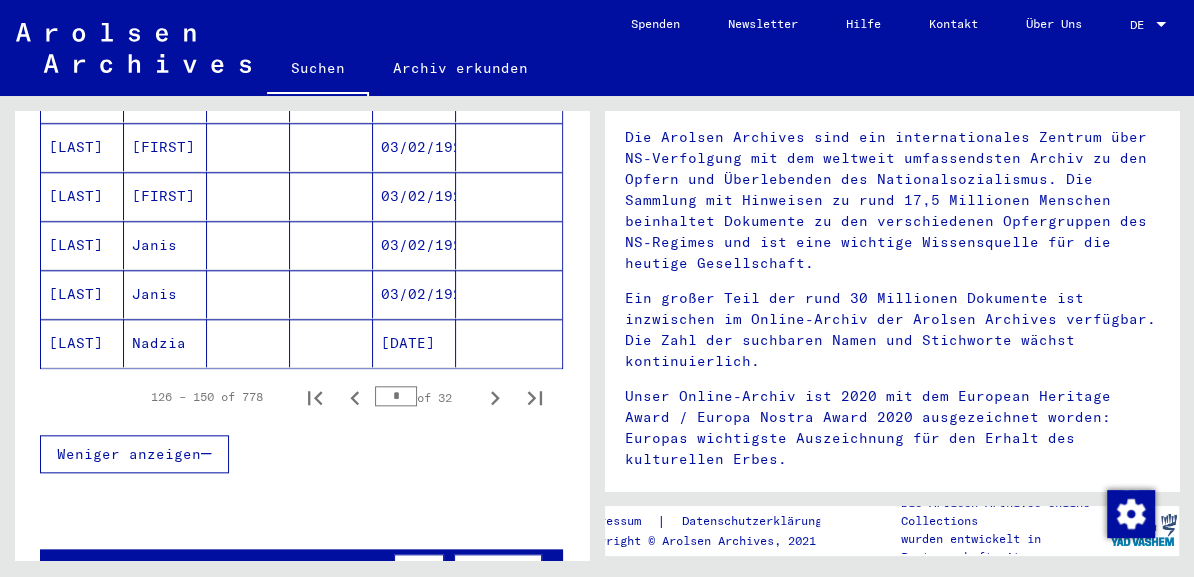 scroll, scrollTop: 1301, scrollLeft: 0, axis: vertical 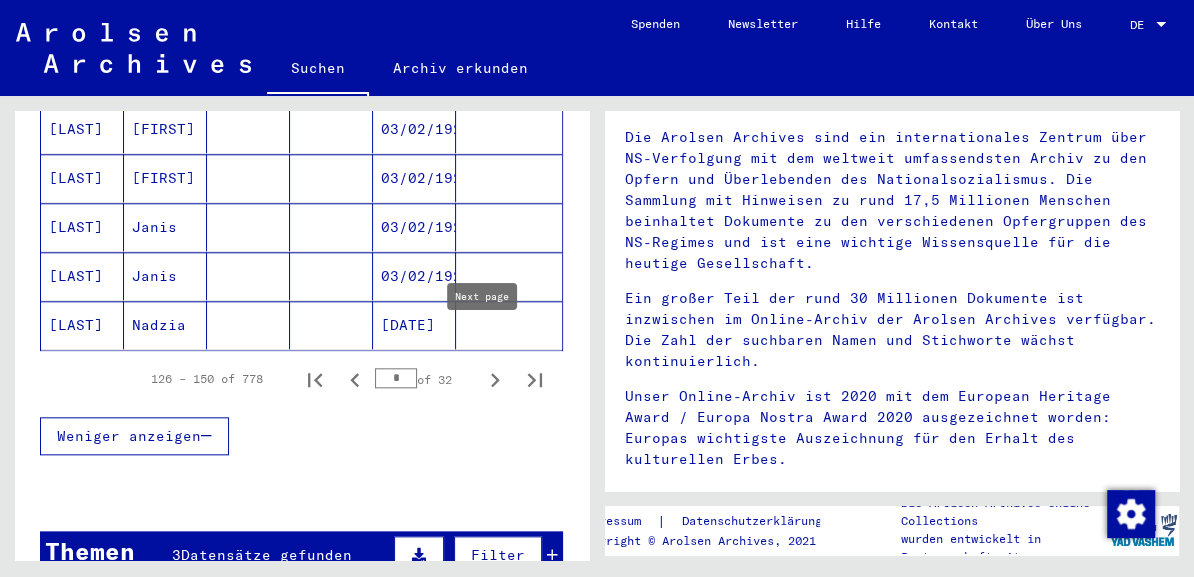 click 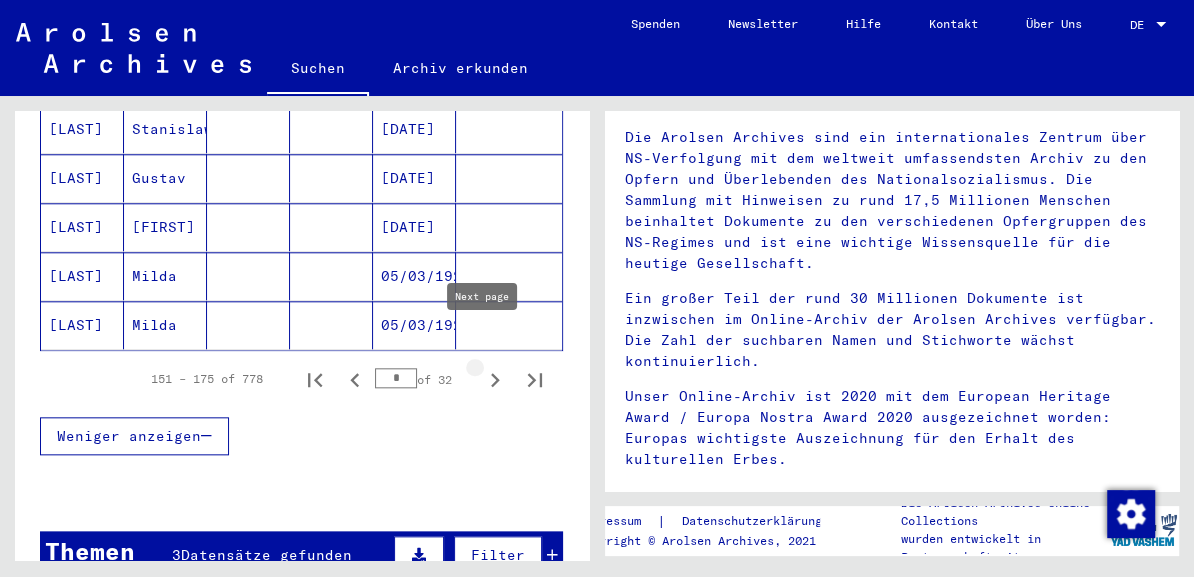 click 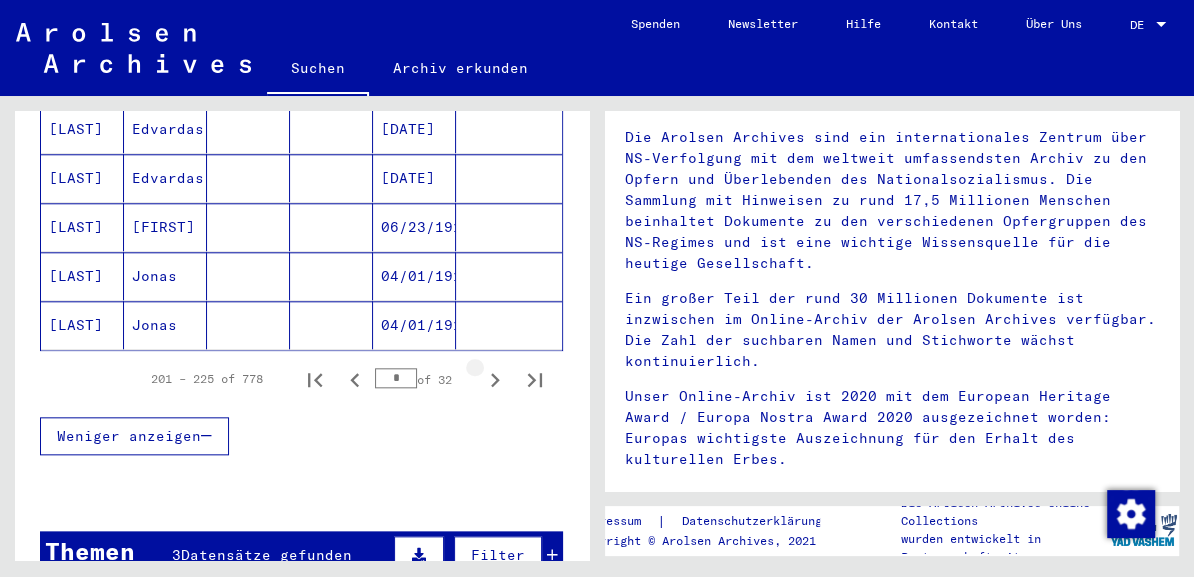 click 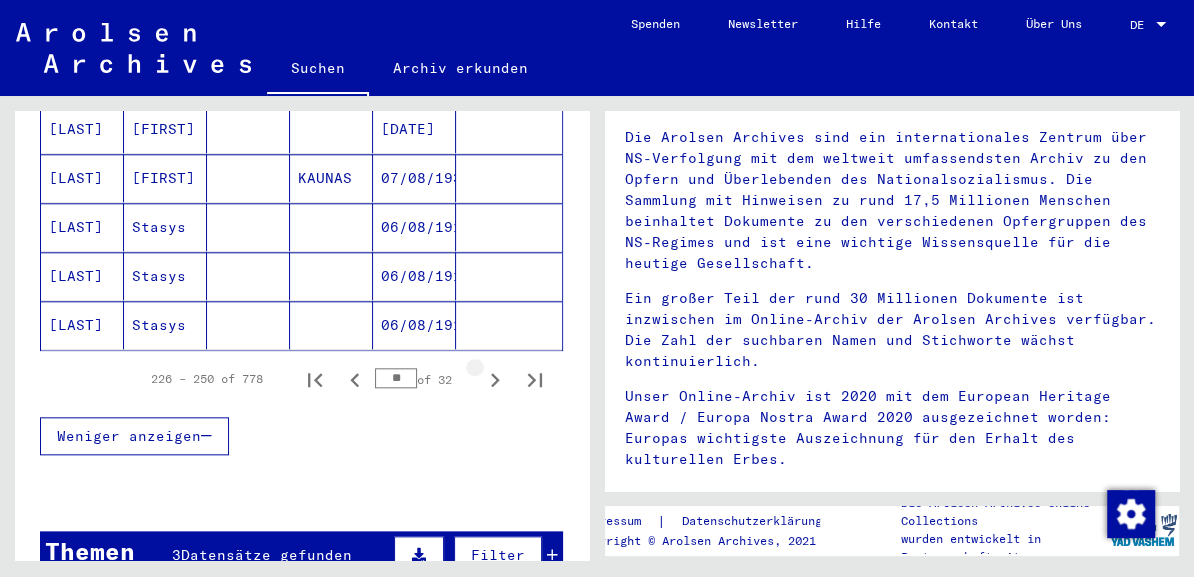 click 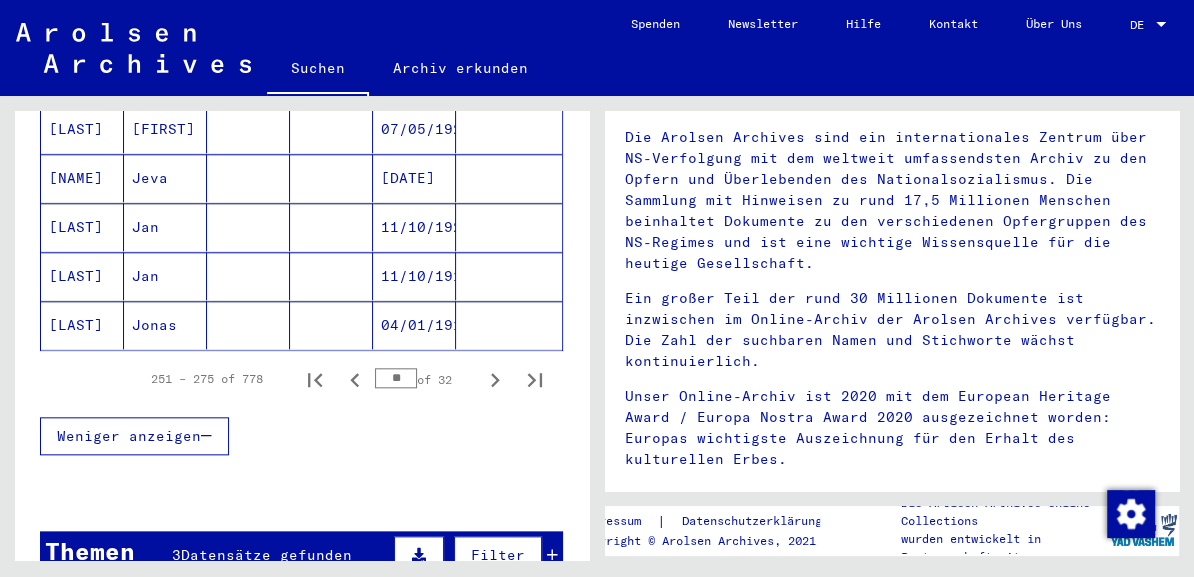 click 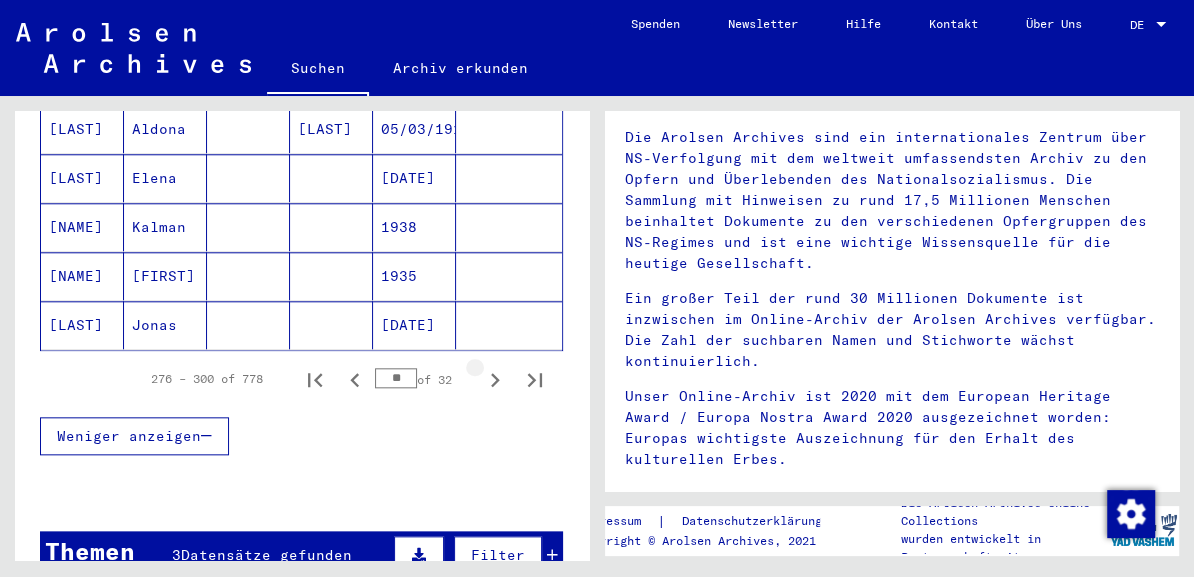 click 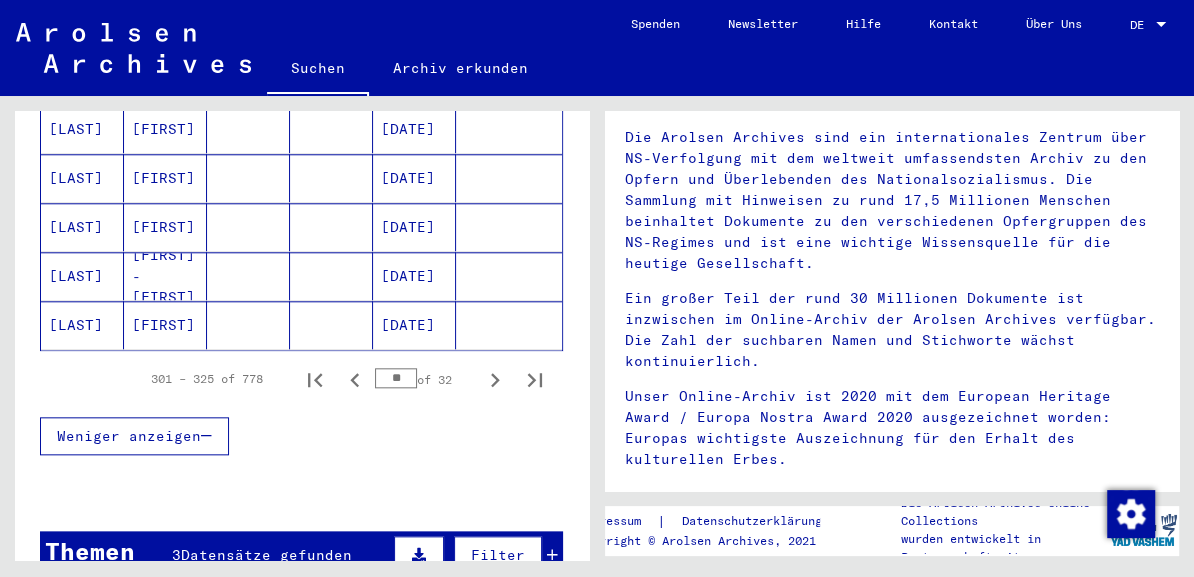 click 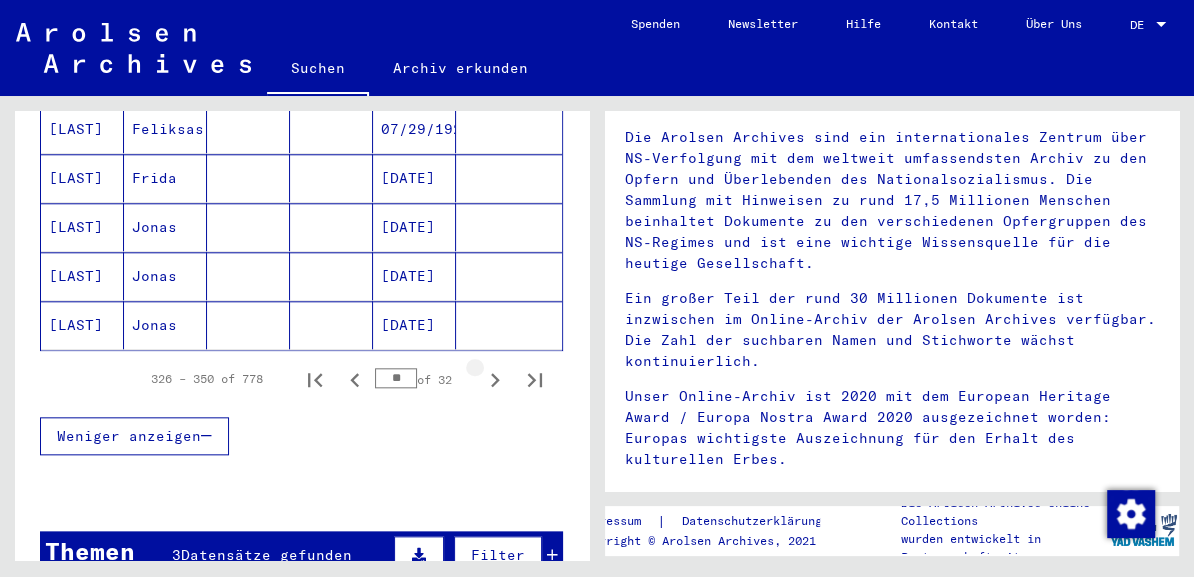 click 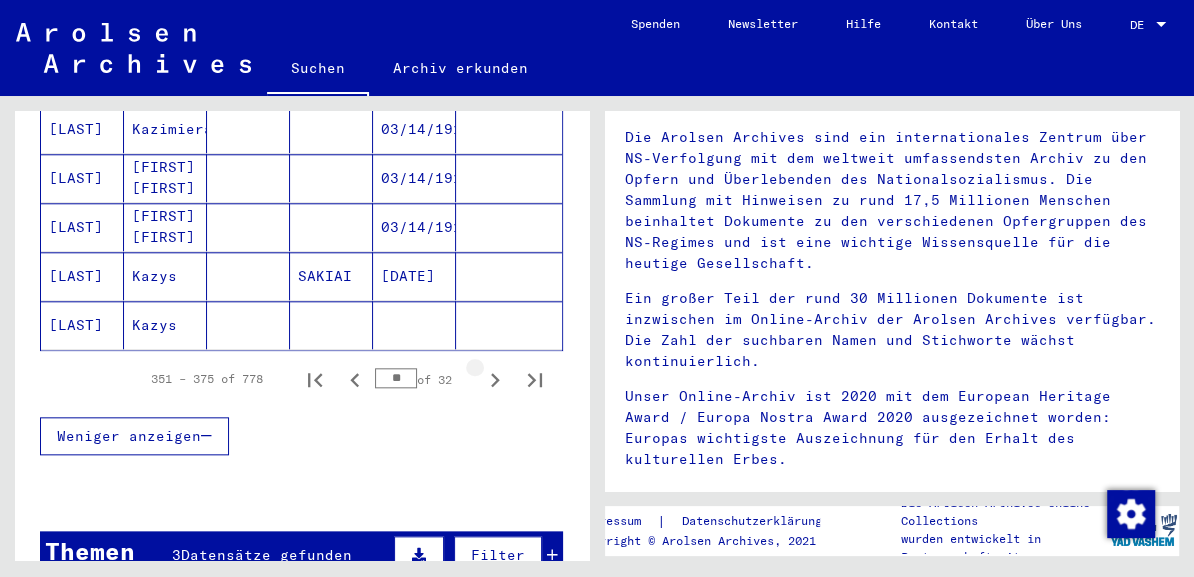 click 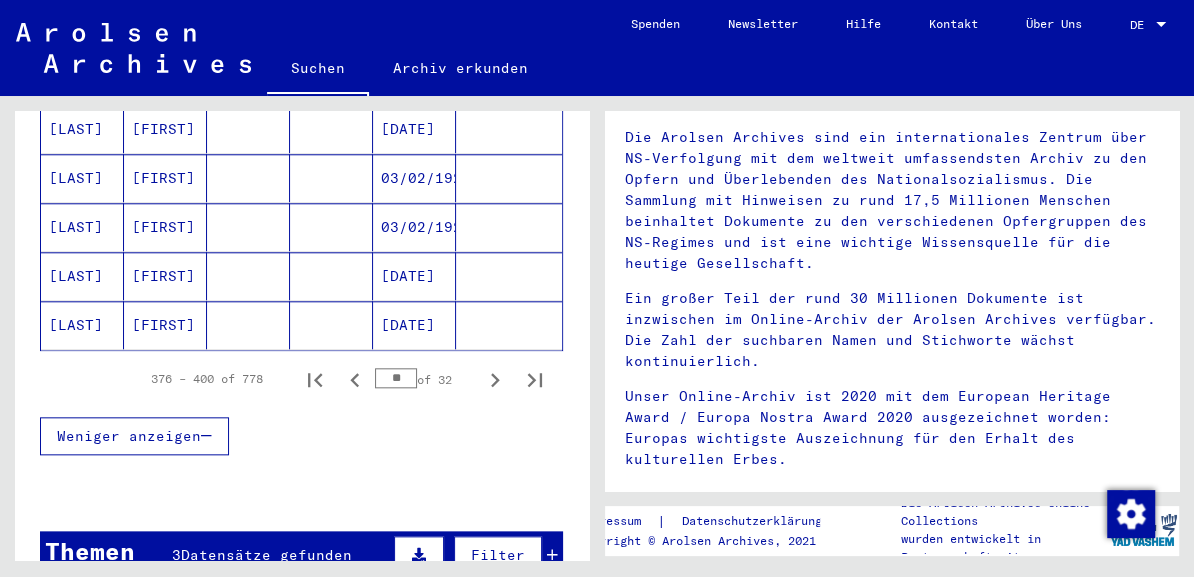 click 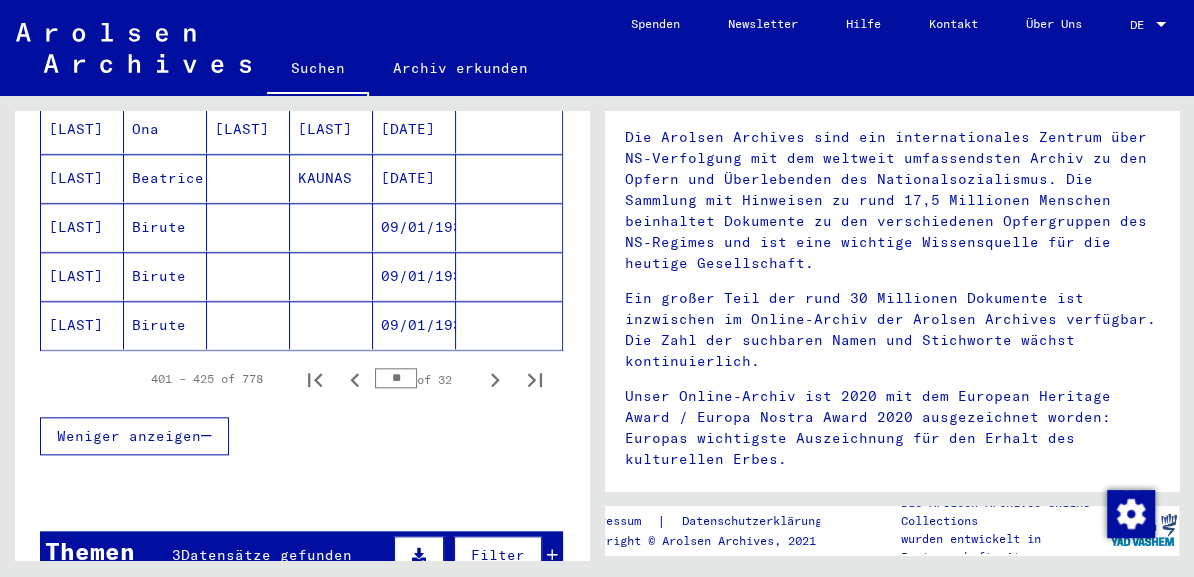 click 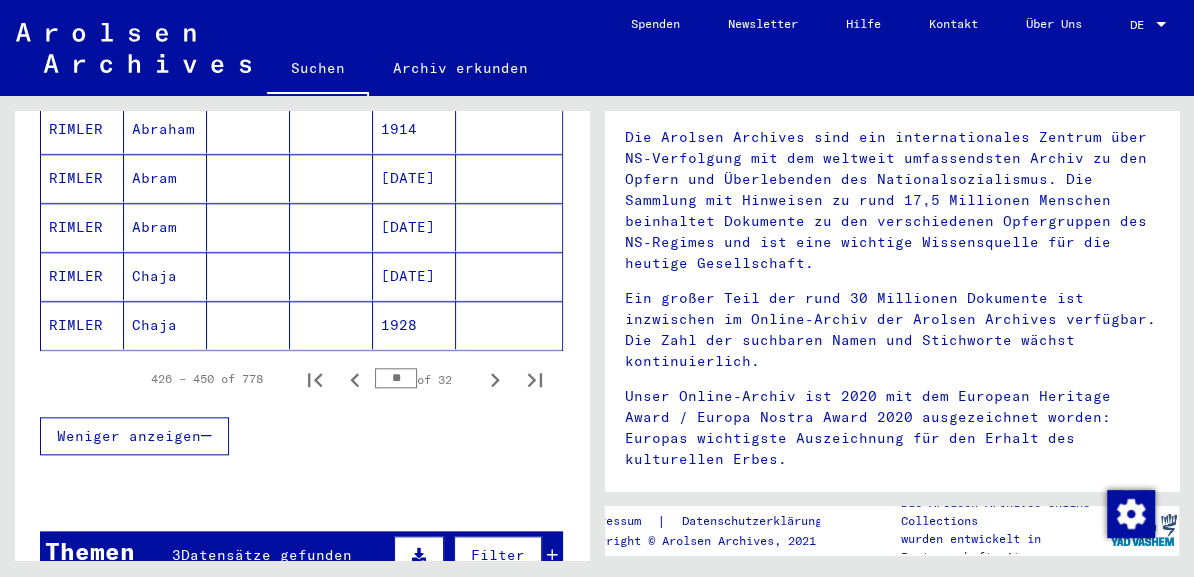 click 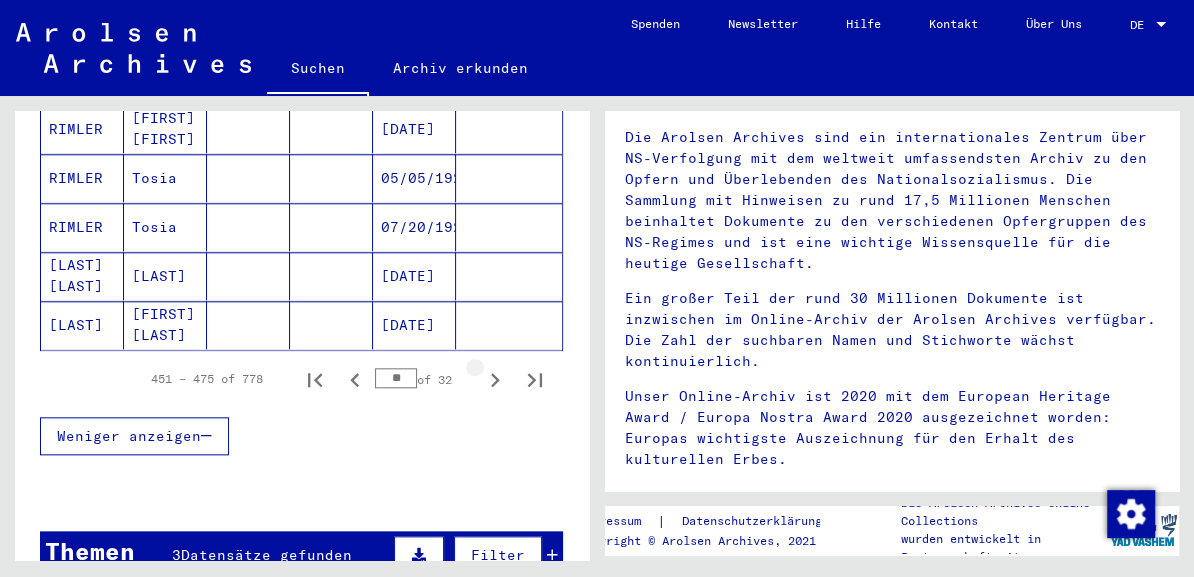 click 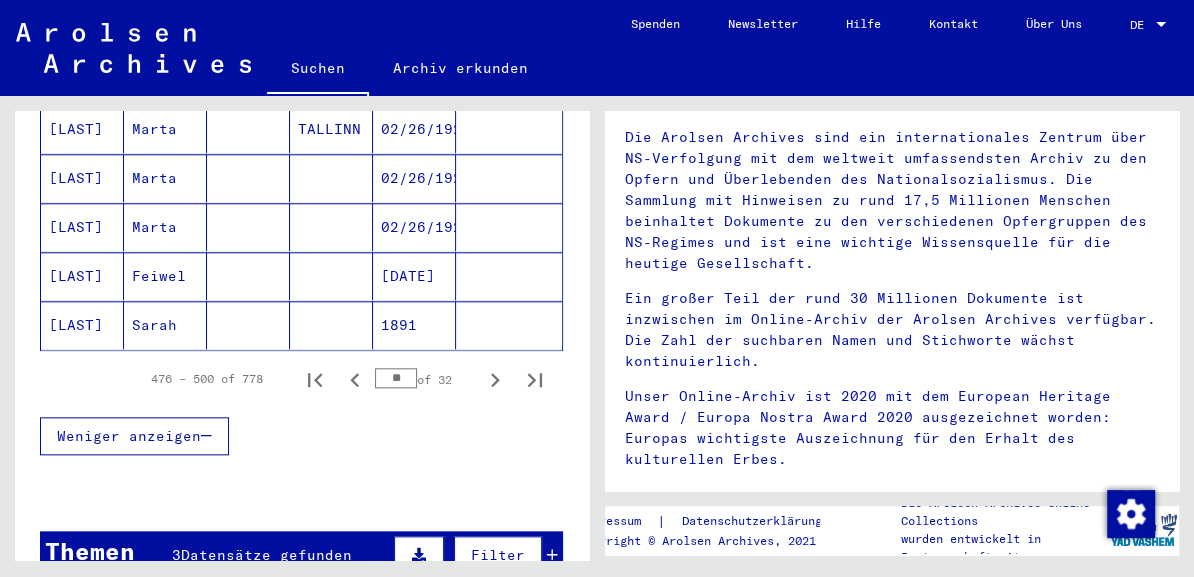 click 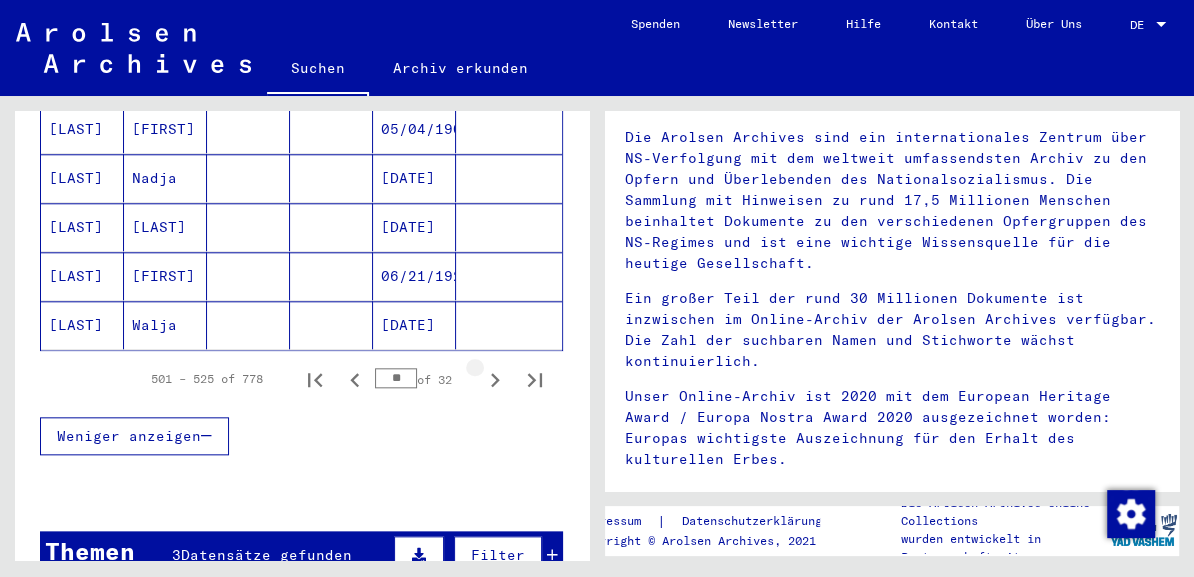 click 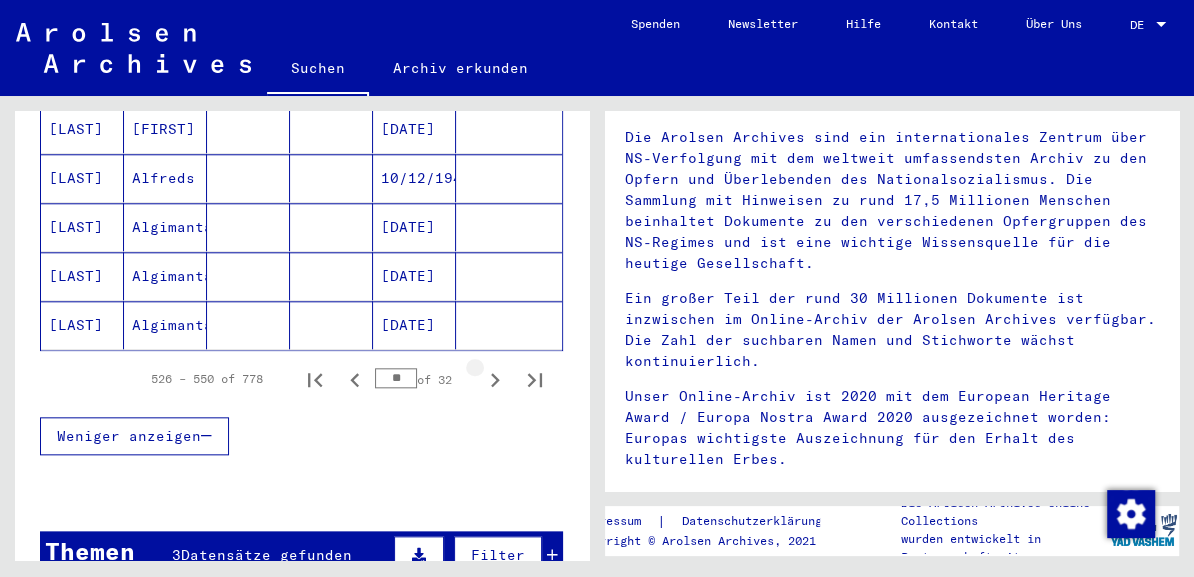click 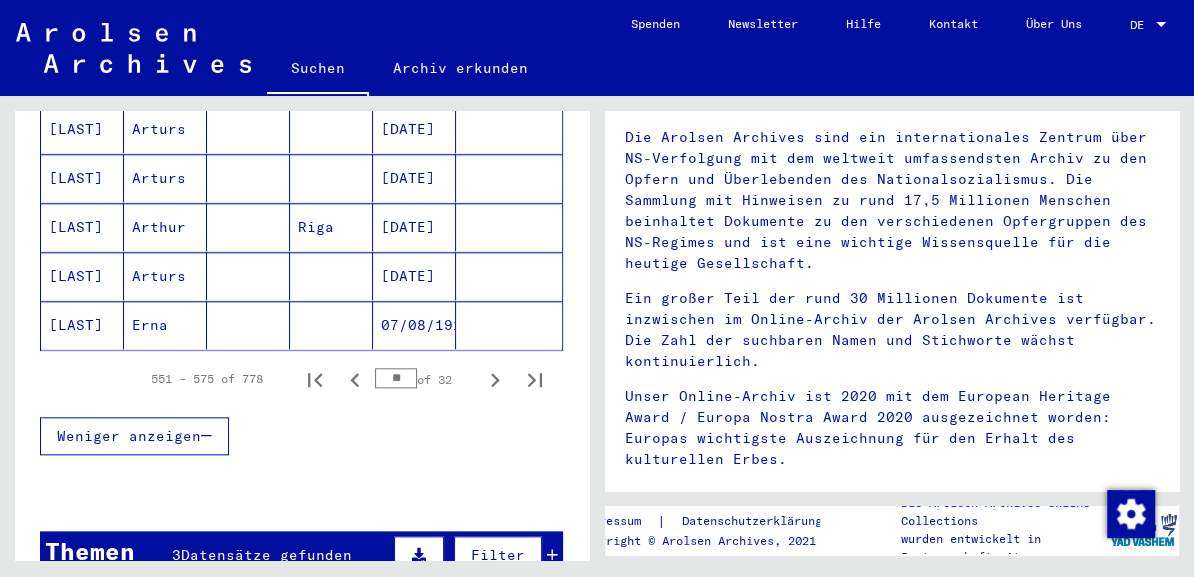click 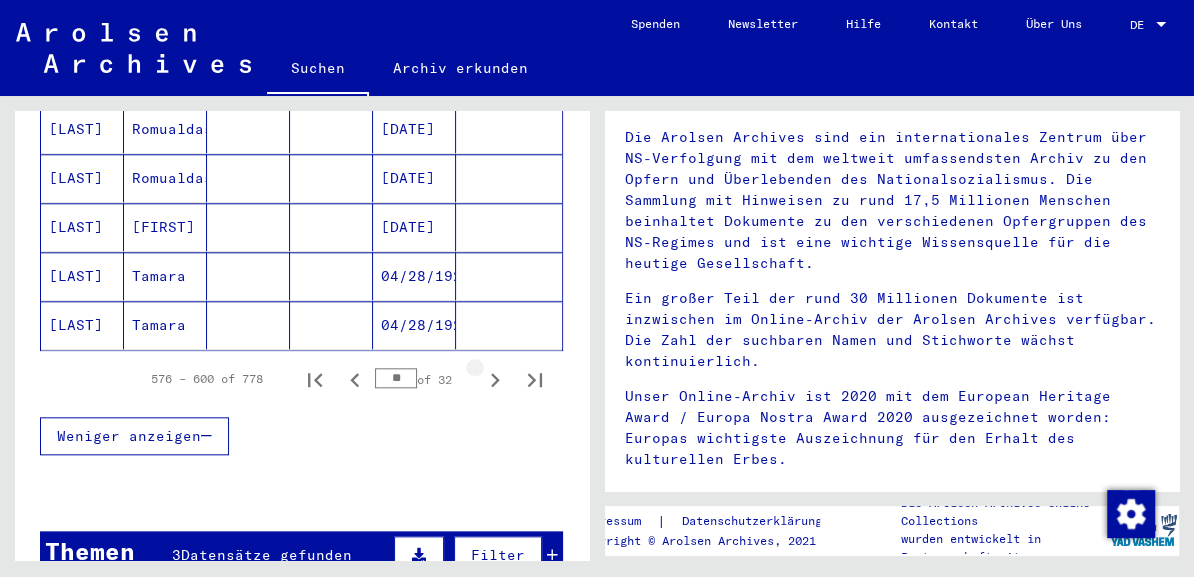 click 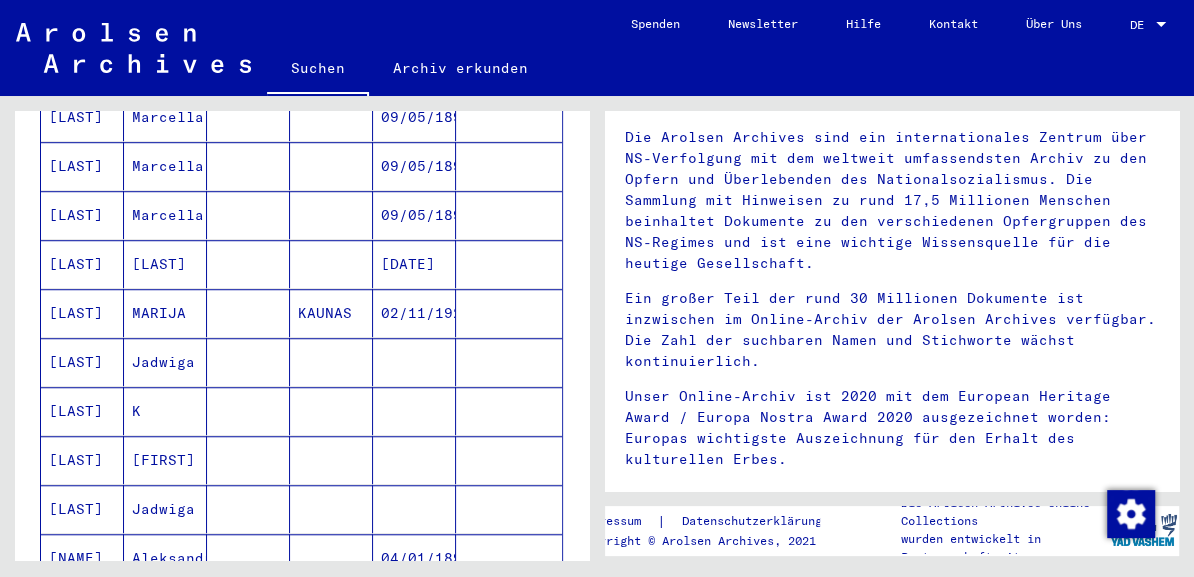 scroll, scrollTop: 928, scrollLeft: 0, axis: vertical 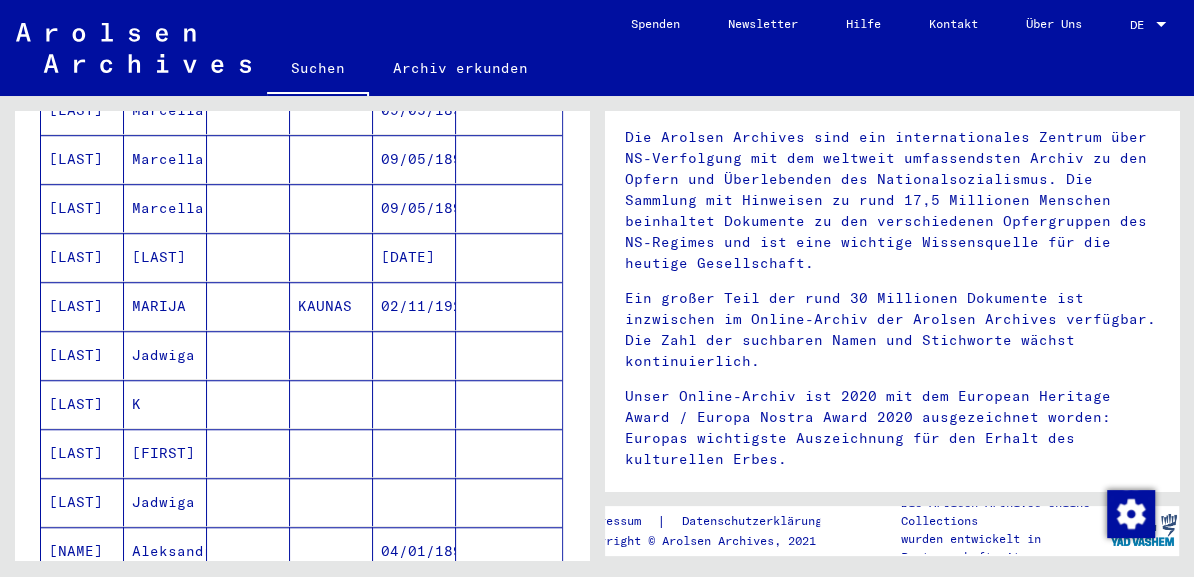 click on "Jadwiga" at bounding box center [165, 404] 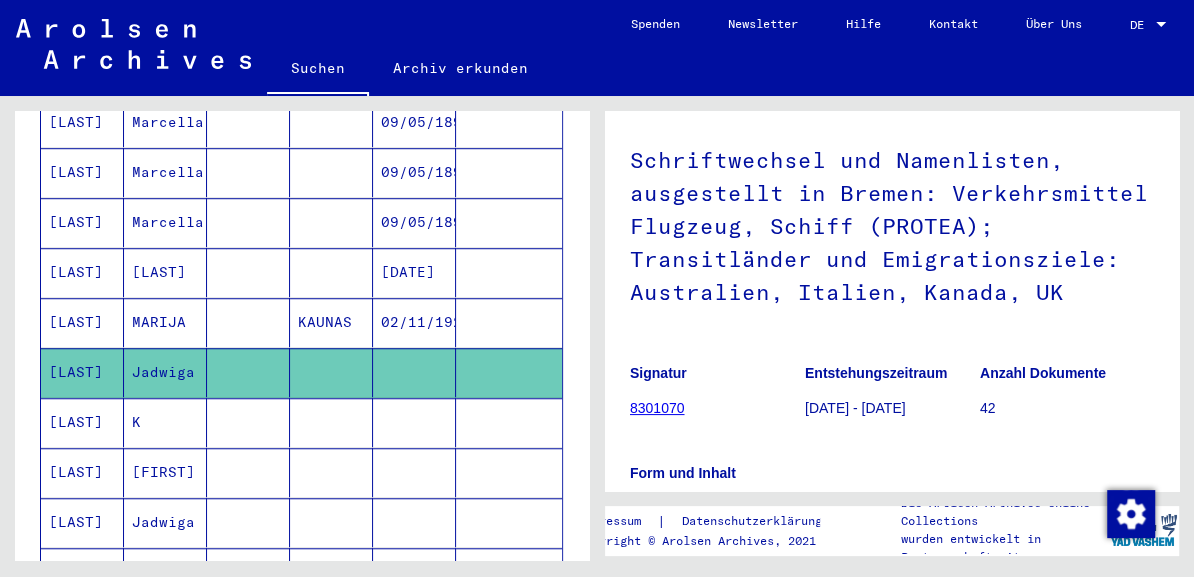 scroll, scrollTop: 0, scrollLeft: 0, axis: both 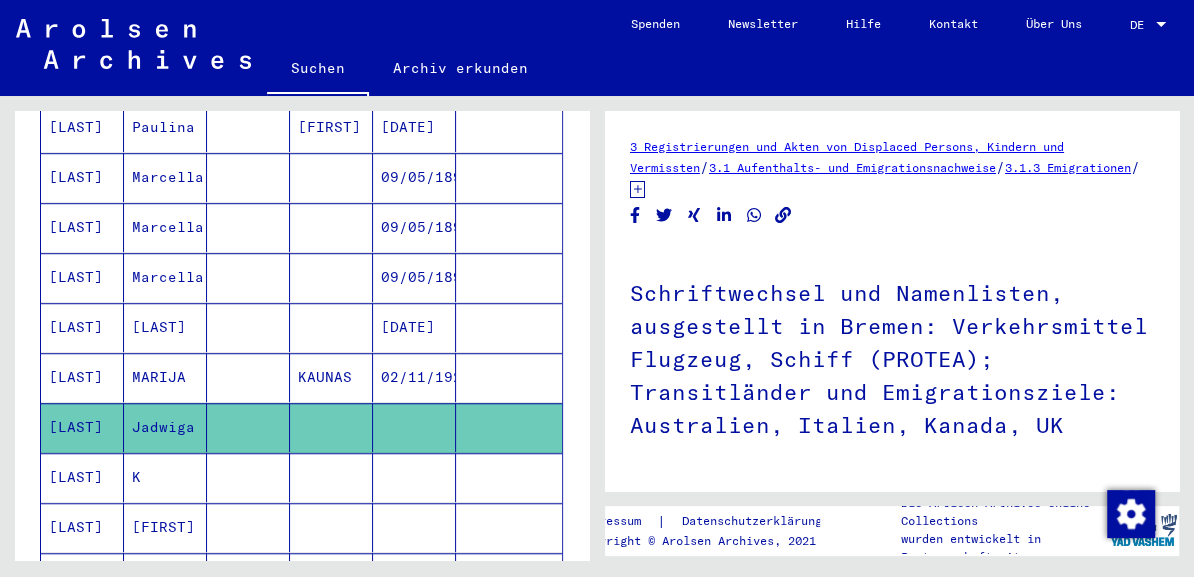 click on "[LAST]" at bounding box center [165, 377] 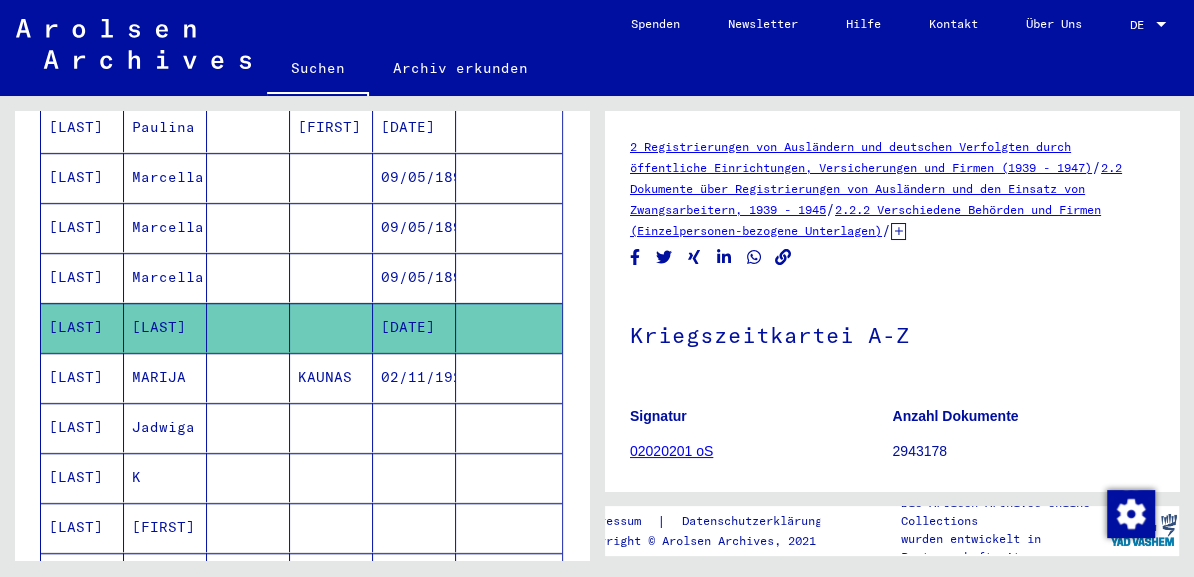 scroll, scrollTop: 0, scrollLeft: 0, axis: both 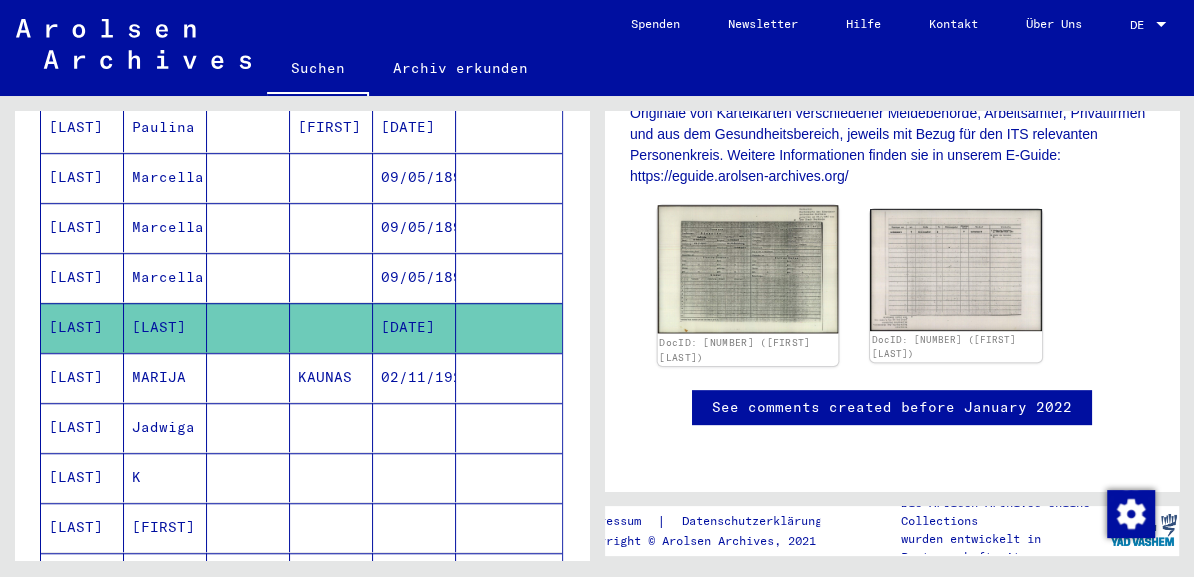 click 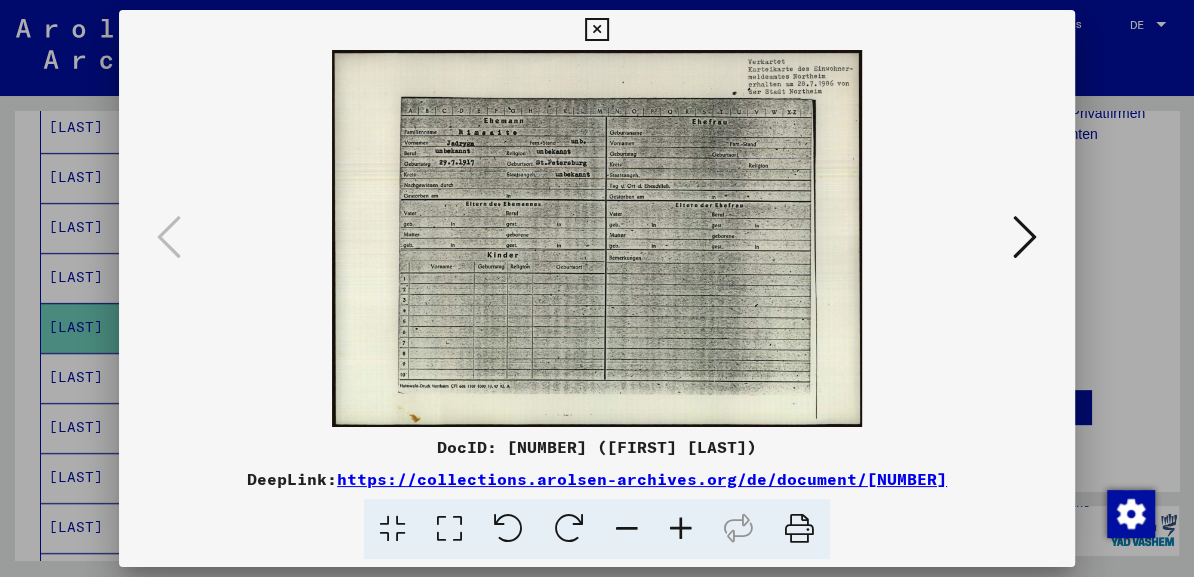 type 